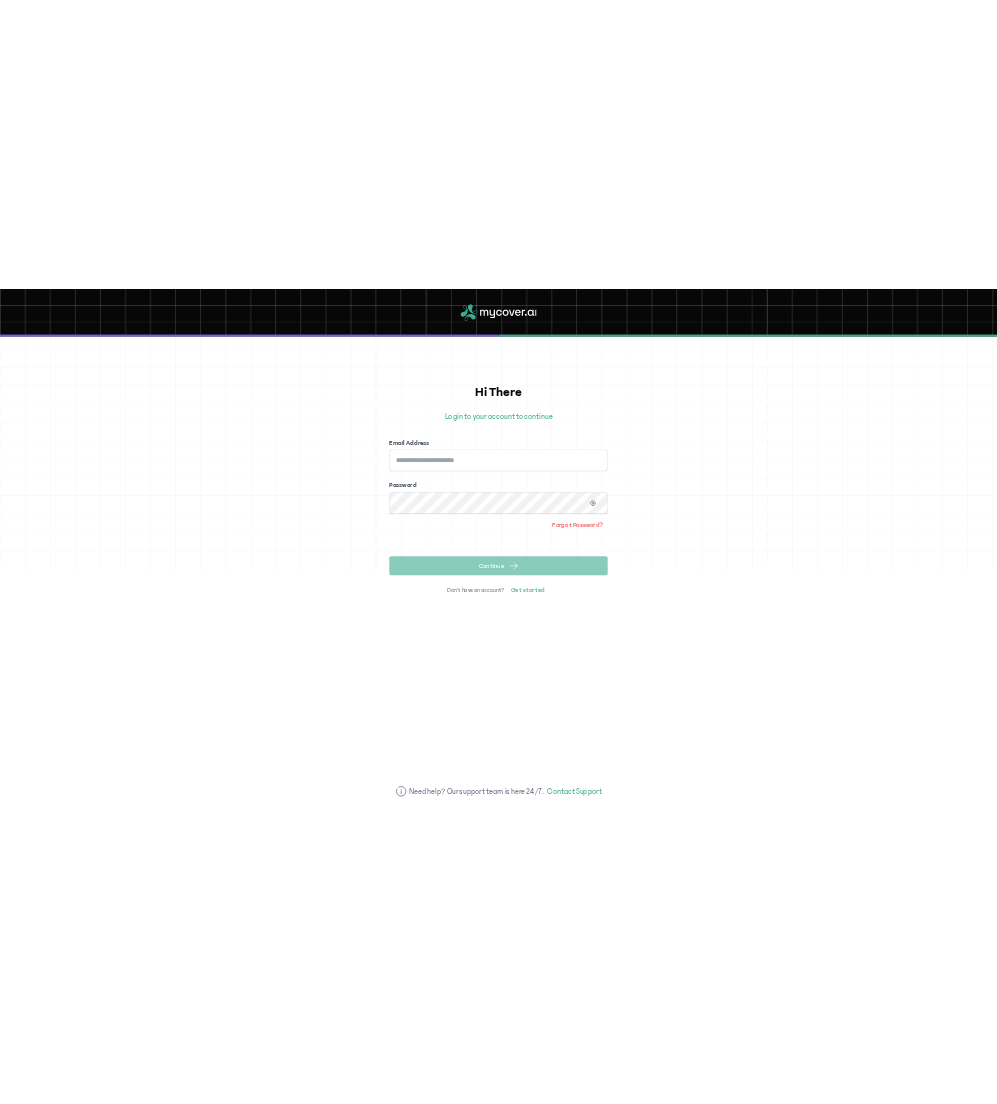 scroll, scrollTop: 0, scrollLeft: 0, axis: both 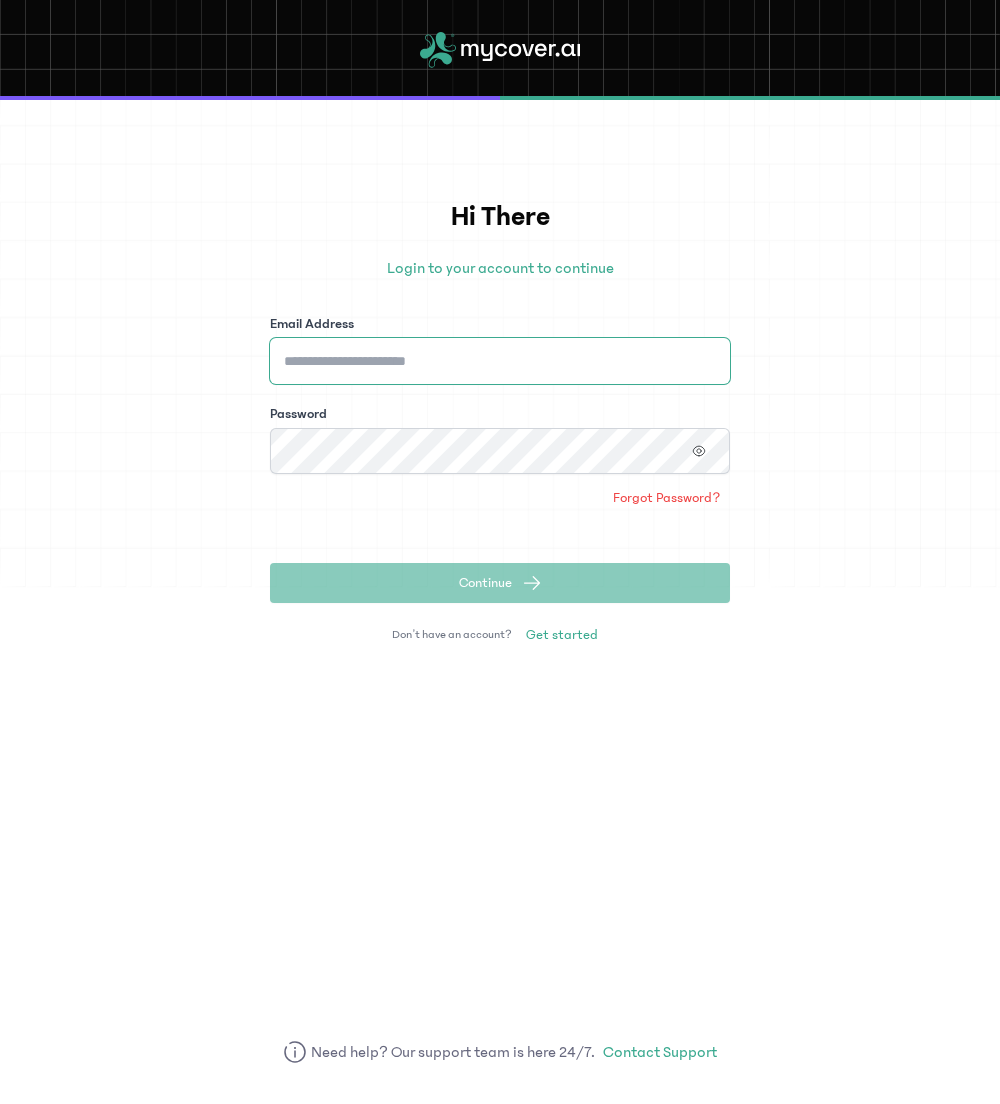 type on "**********" 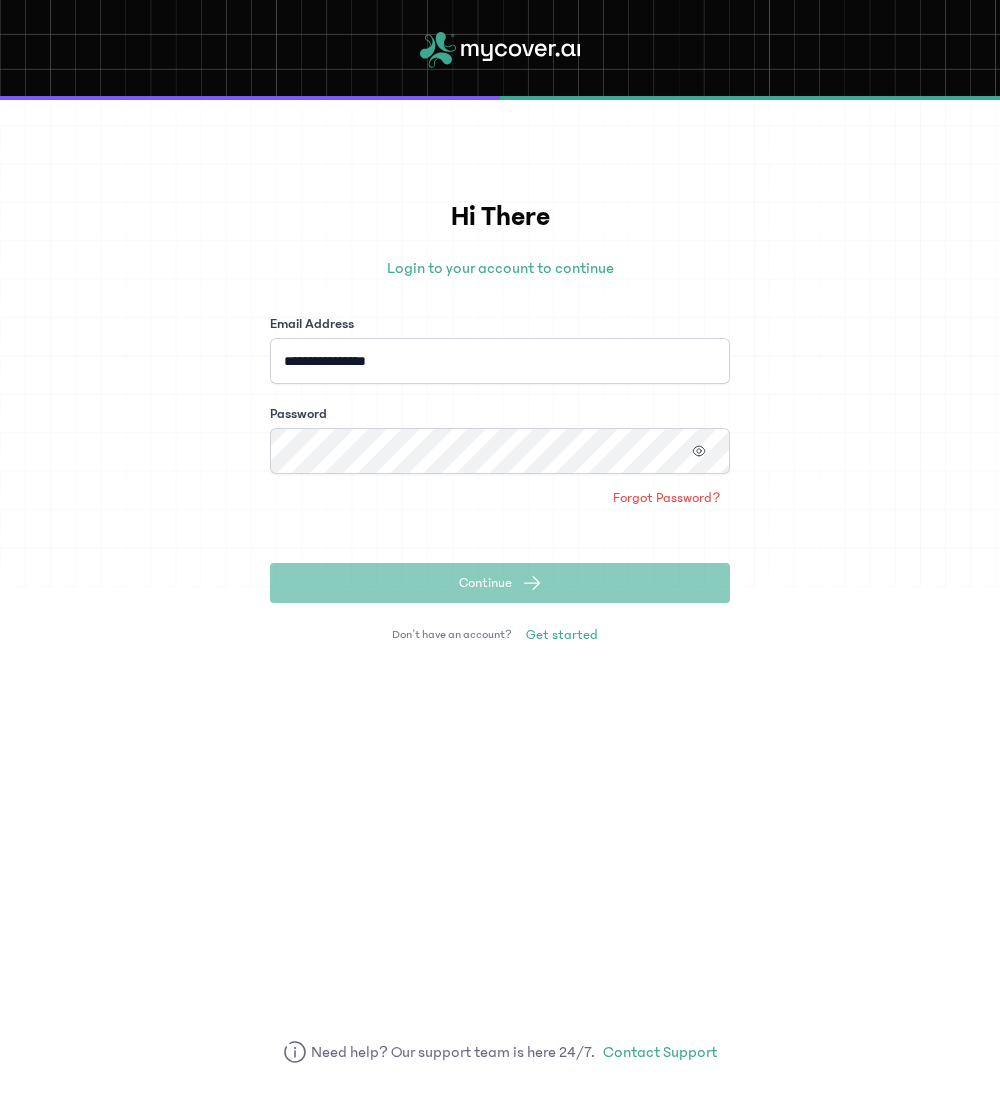 click on "**********" at bounding box center (500, 458) 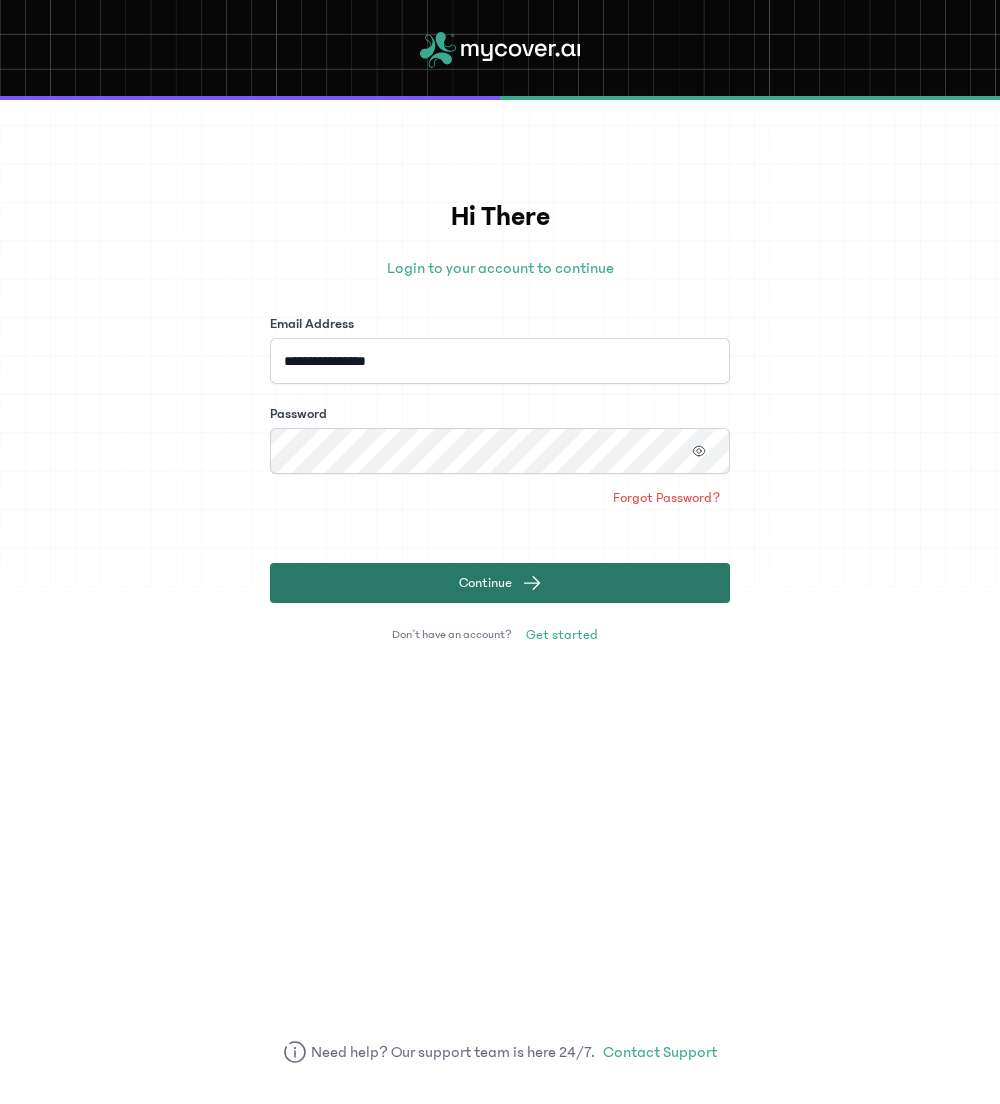 click on "Continue" 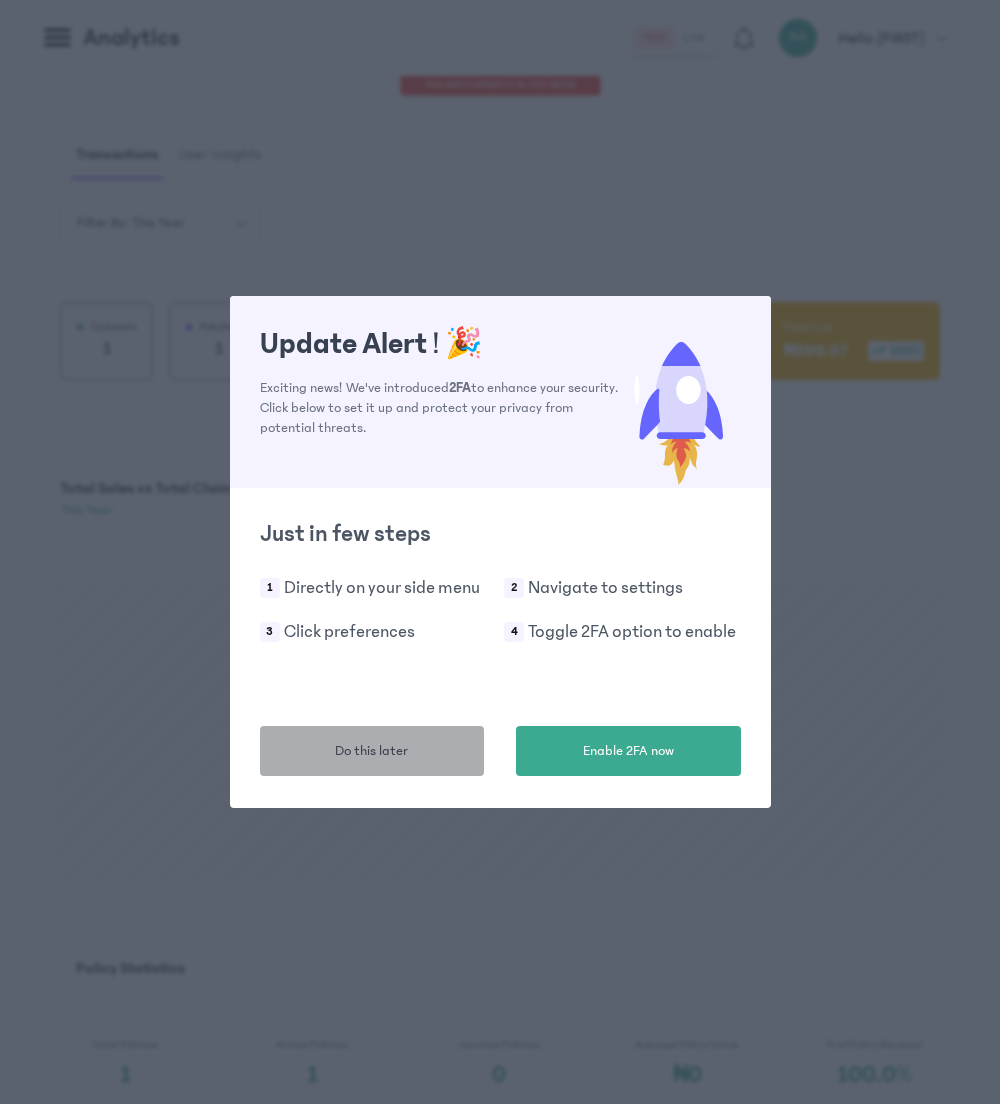 click on "Do this later" at bounding box center [372, 751] 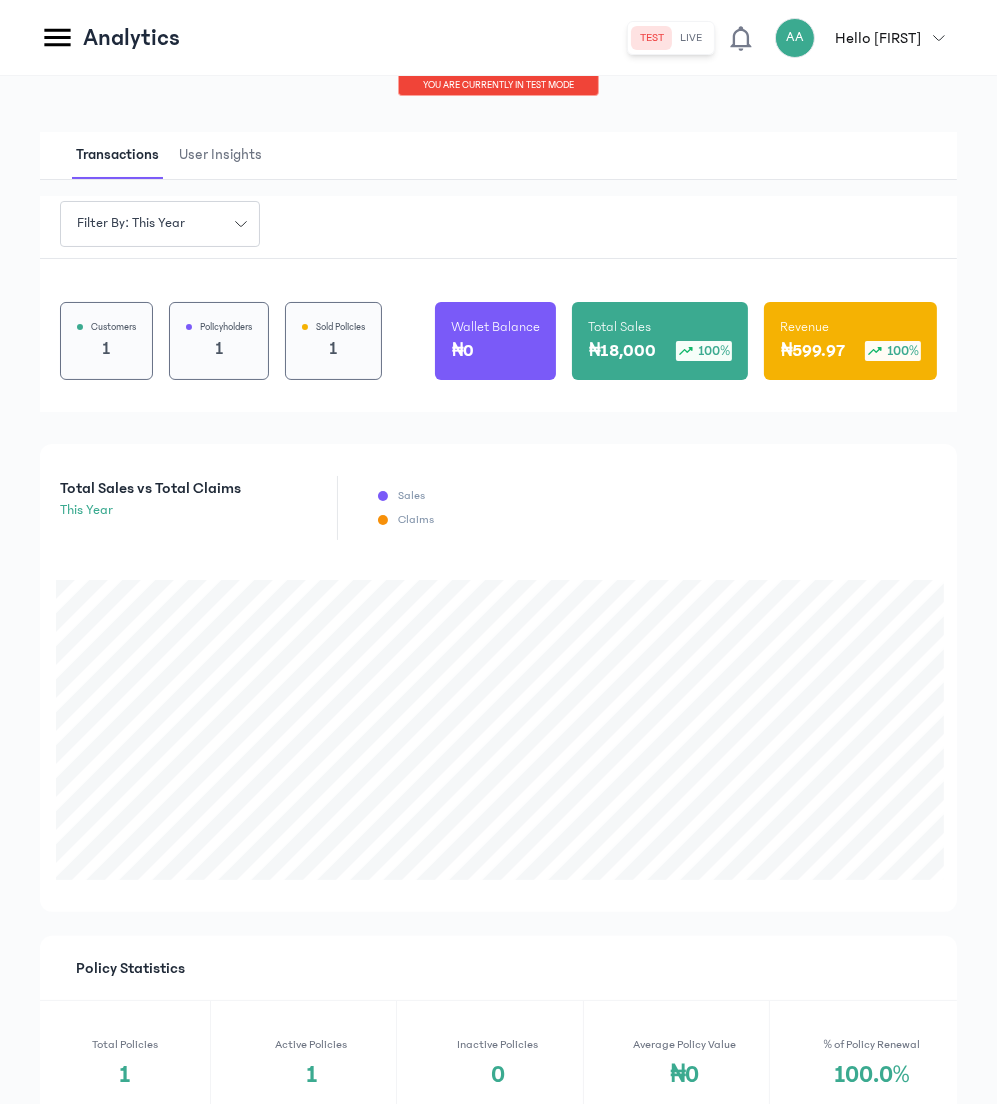 click 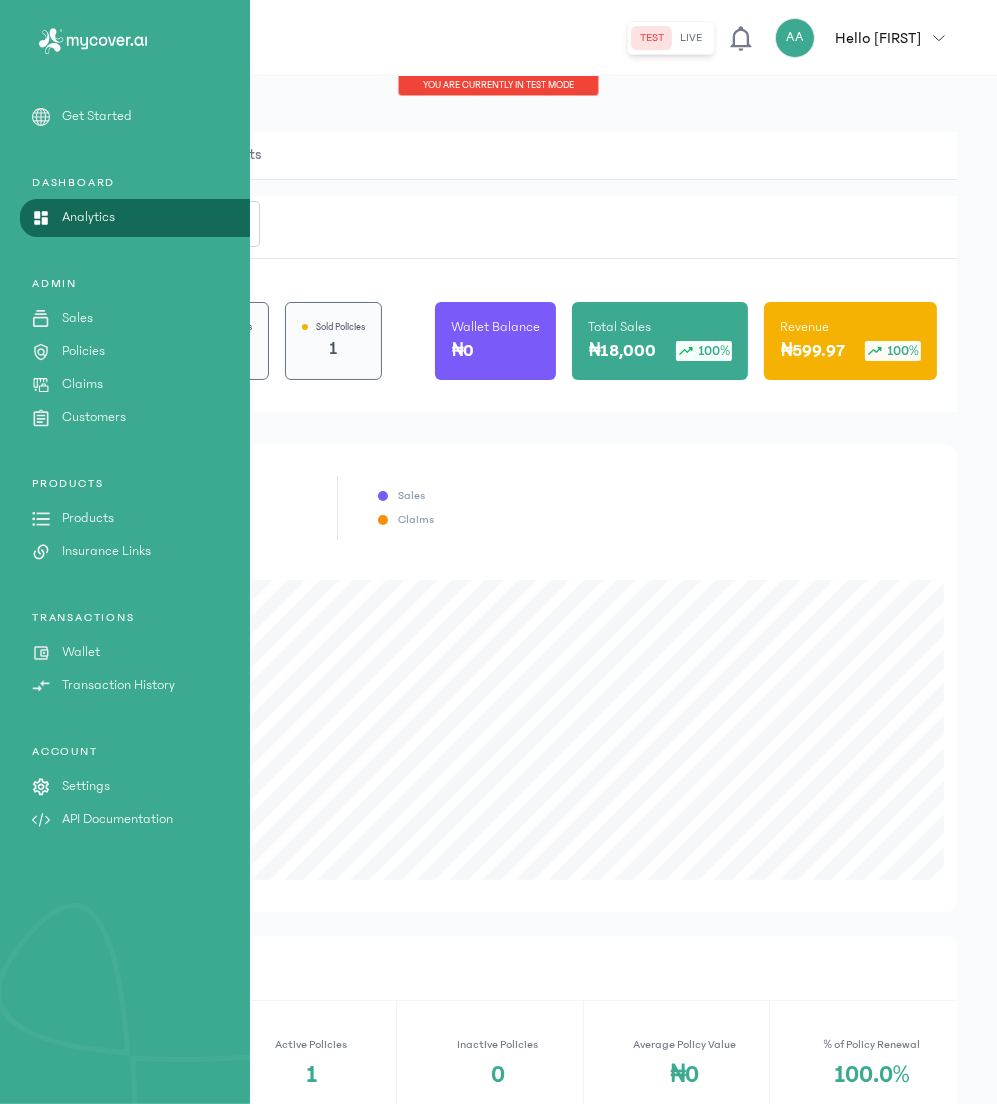 click on "Settings" at bounding box center (86, 786) 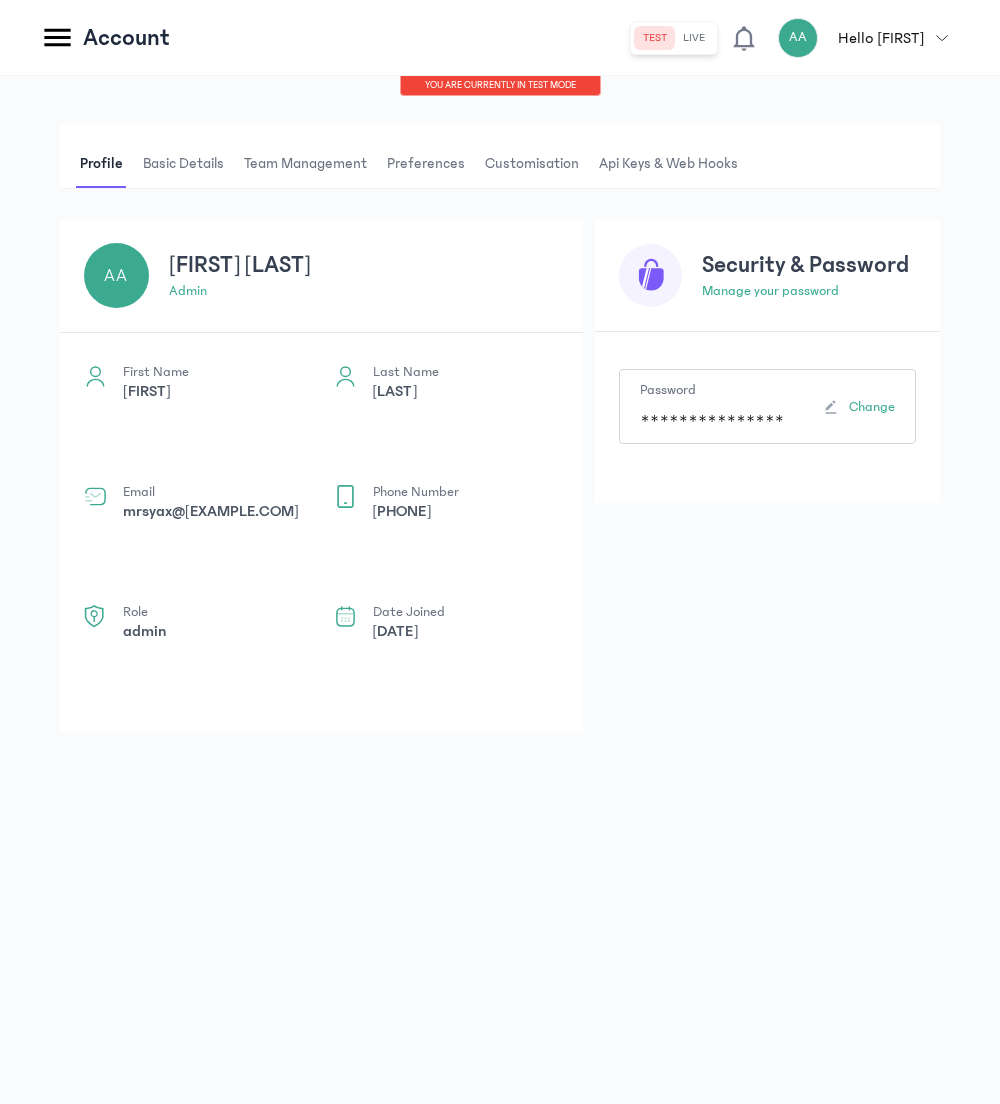 click on "Basic details" at bounding box center (183, 164) 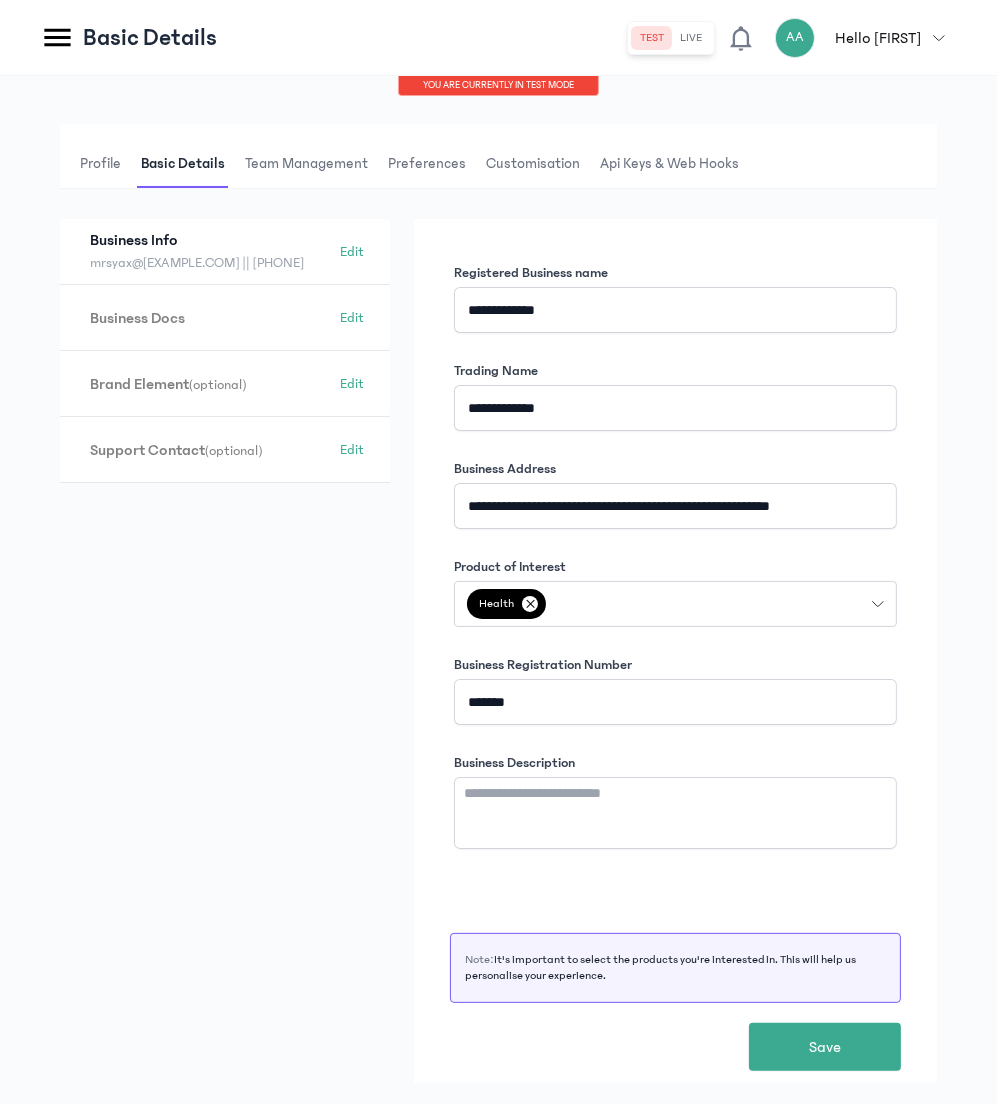 click on "Team Management" at bounding box center [306, 164] 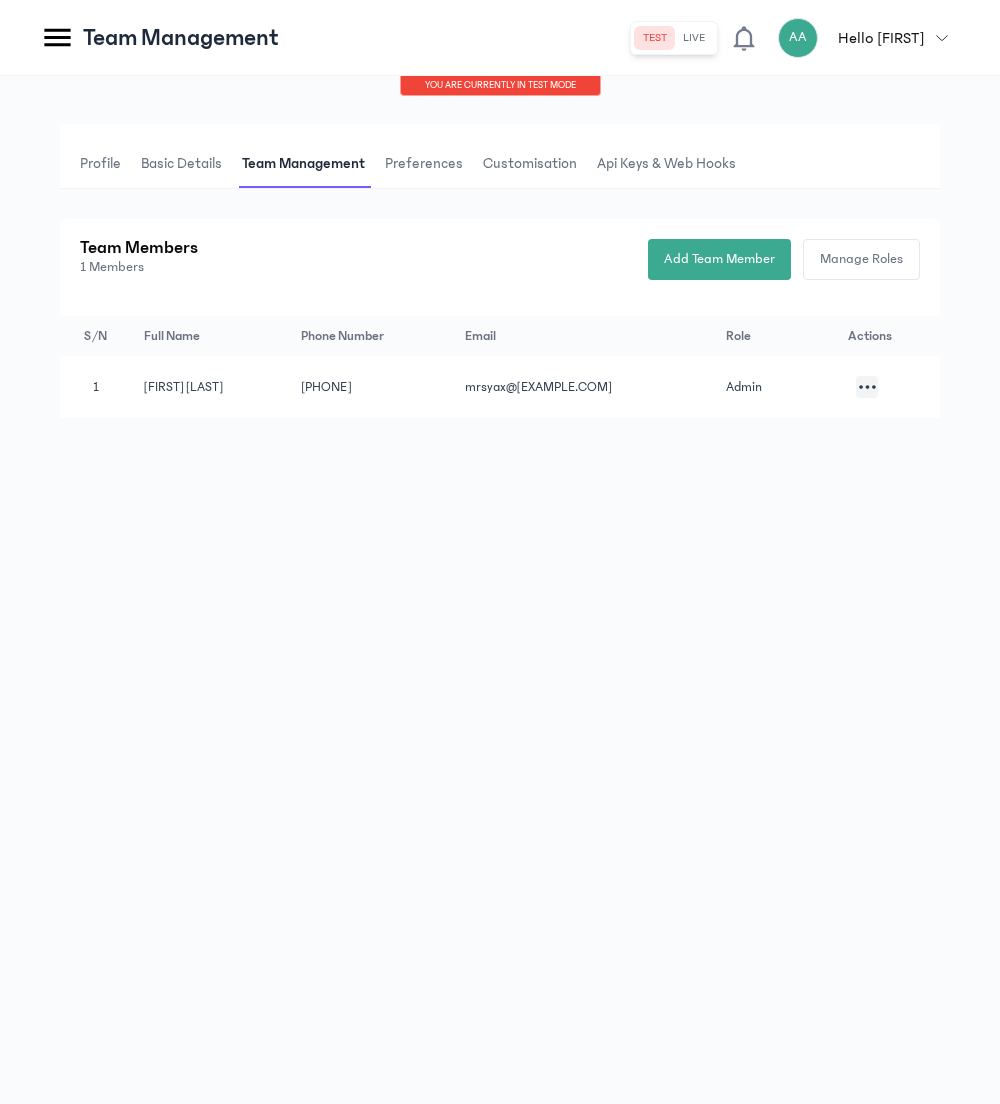 click on "Basic details" at bounding box center (181, 164) 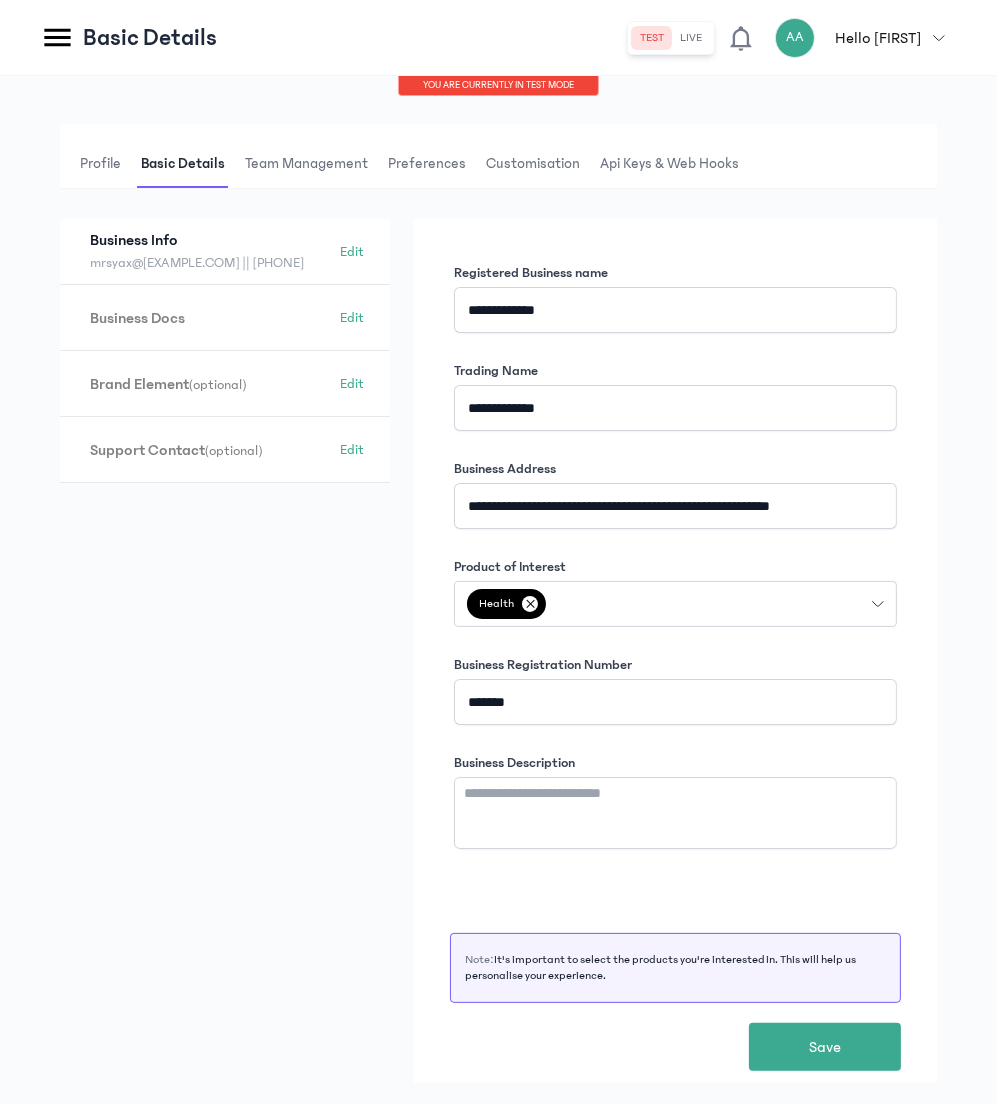 scroll, scrollTop: 65, scrollLeft: 0, axis: vertical 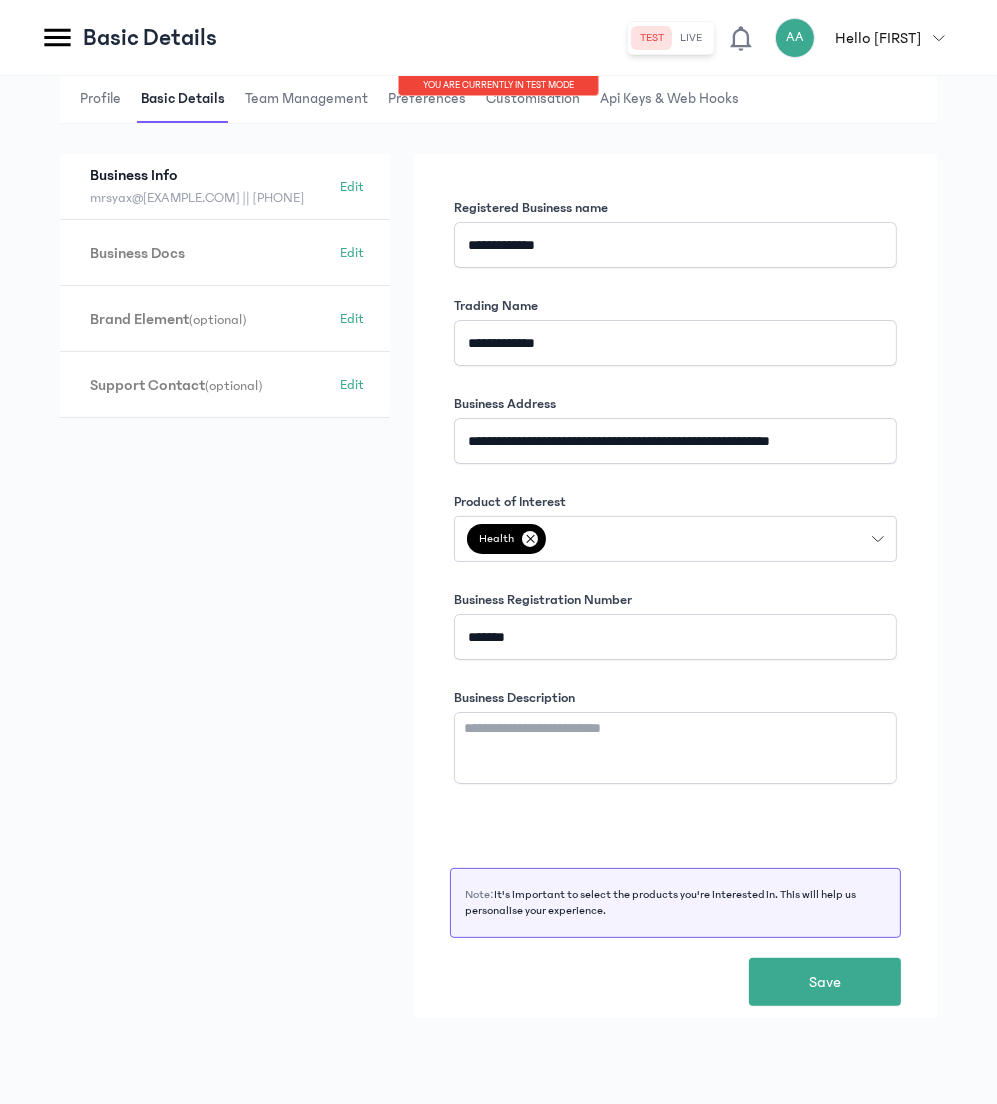 click on "Team Management" at bounding box center (306, 99) 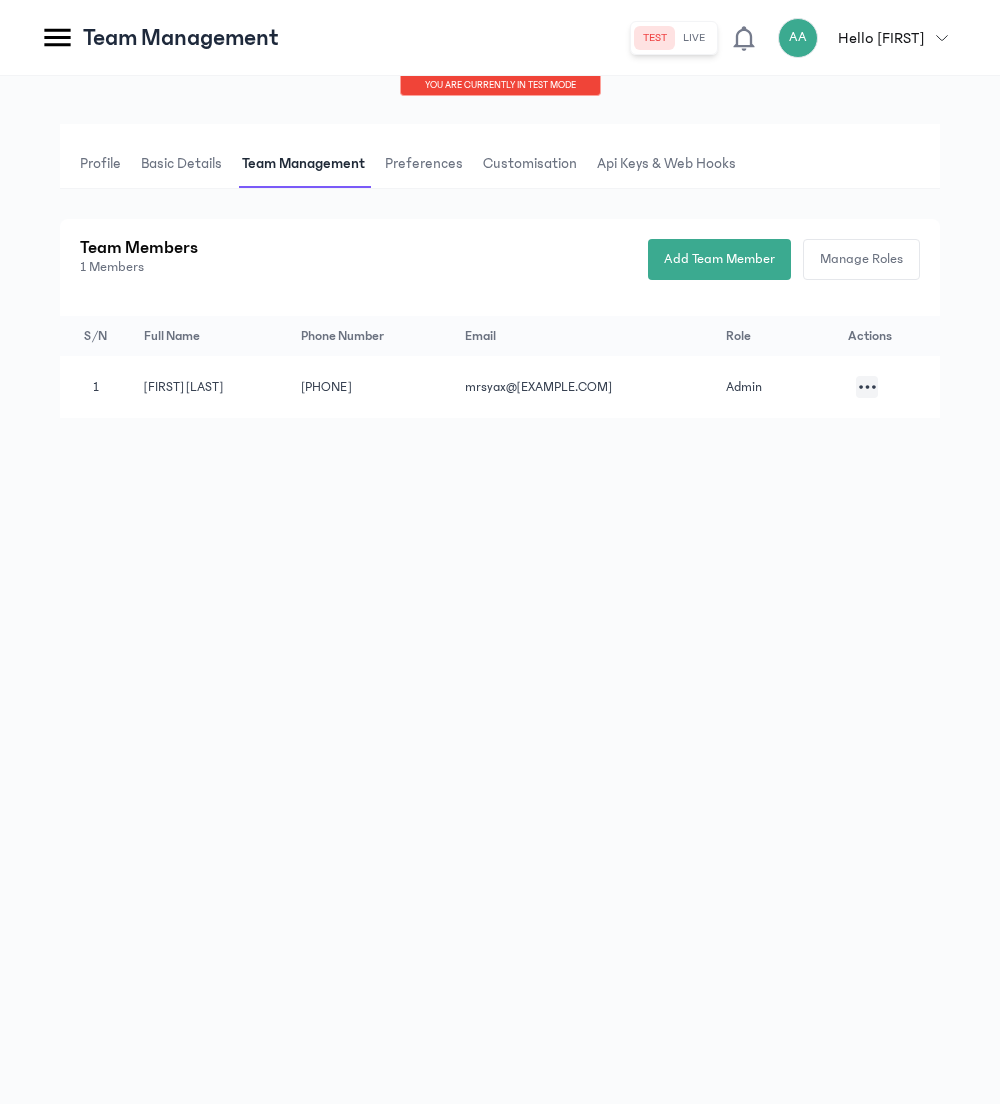 click on "Preferences" at bounding box center [424, 164] 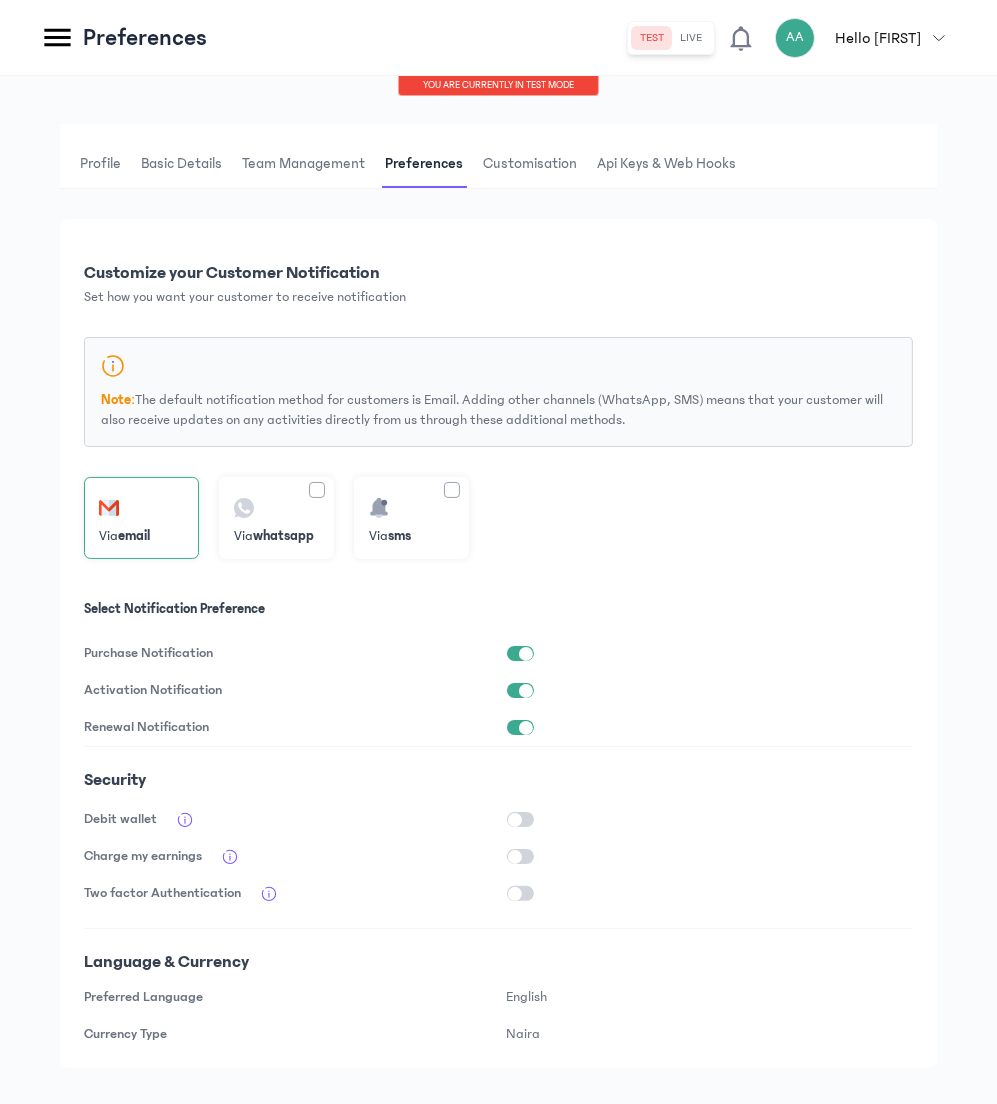 click at bounding box center (452, 490) 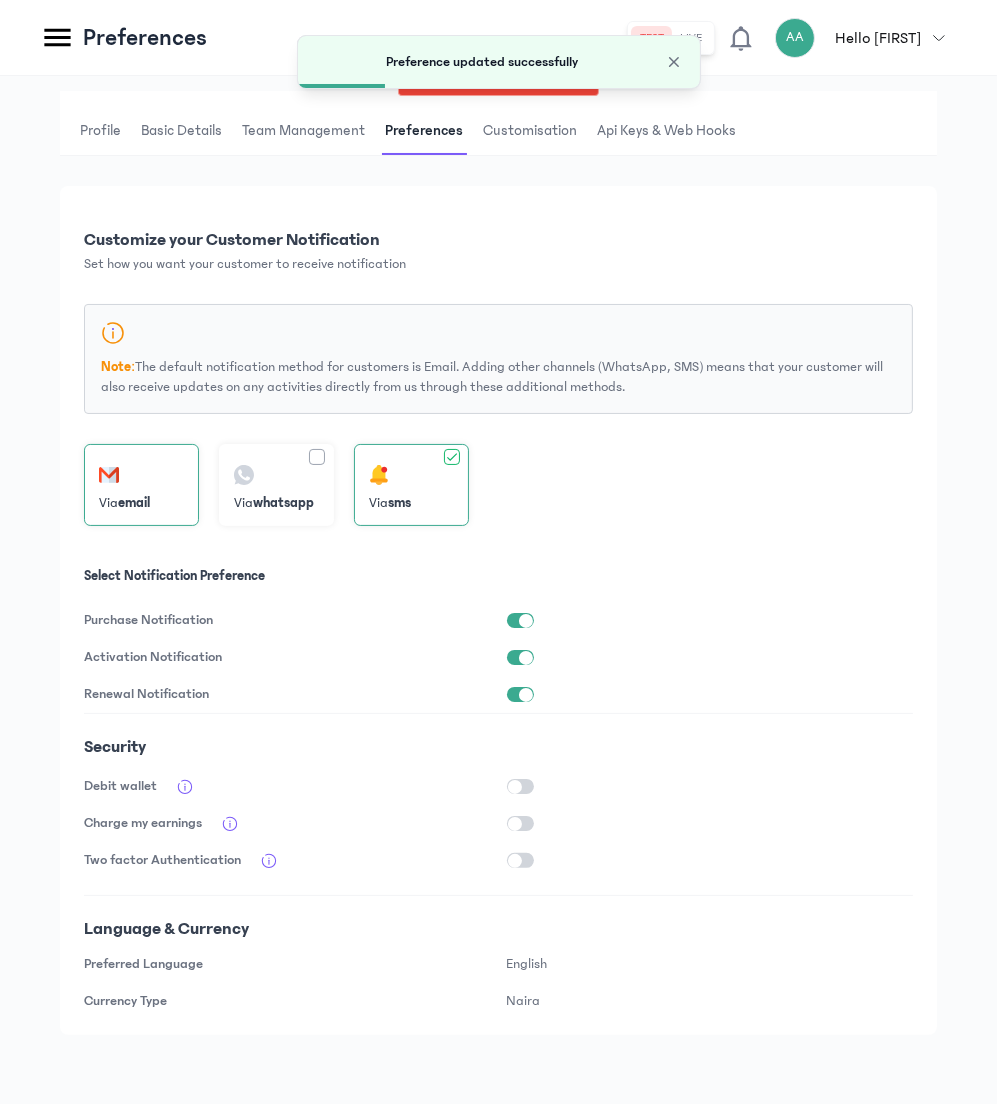 scroll, scrollTop: 34, scrollLeft: 0, axis: vertical 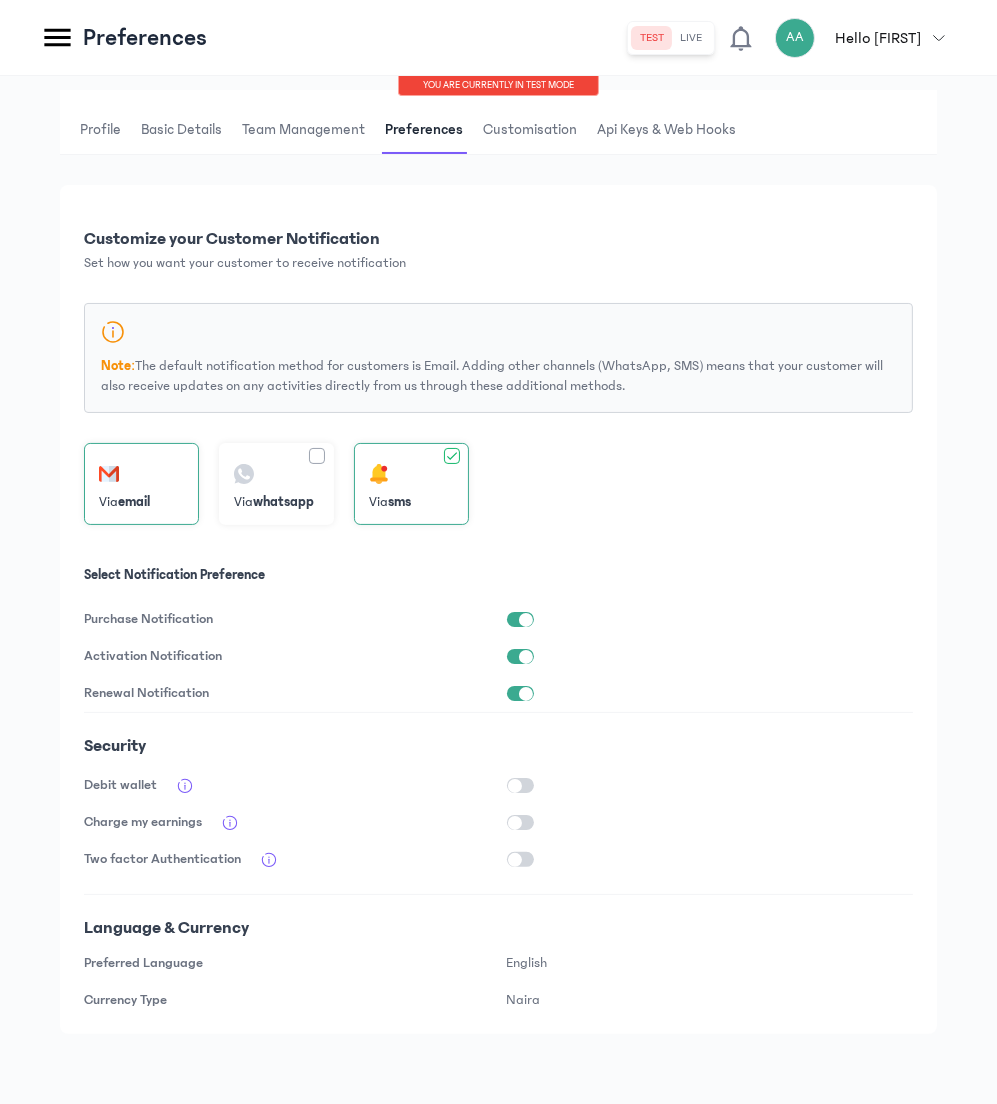 click at bounding box center [520, 785] 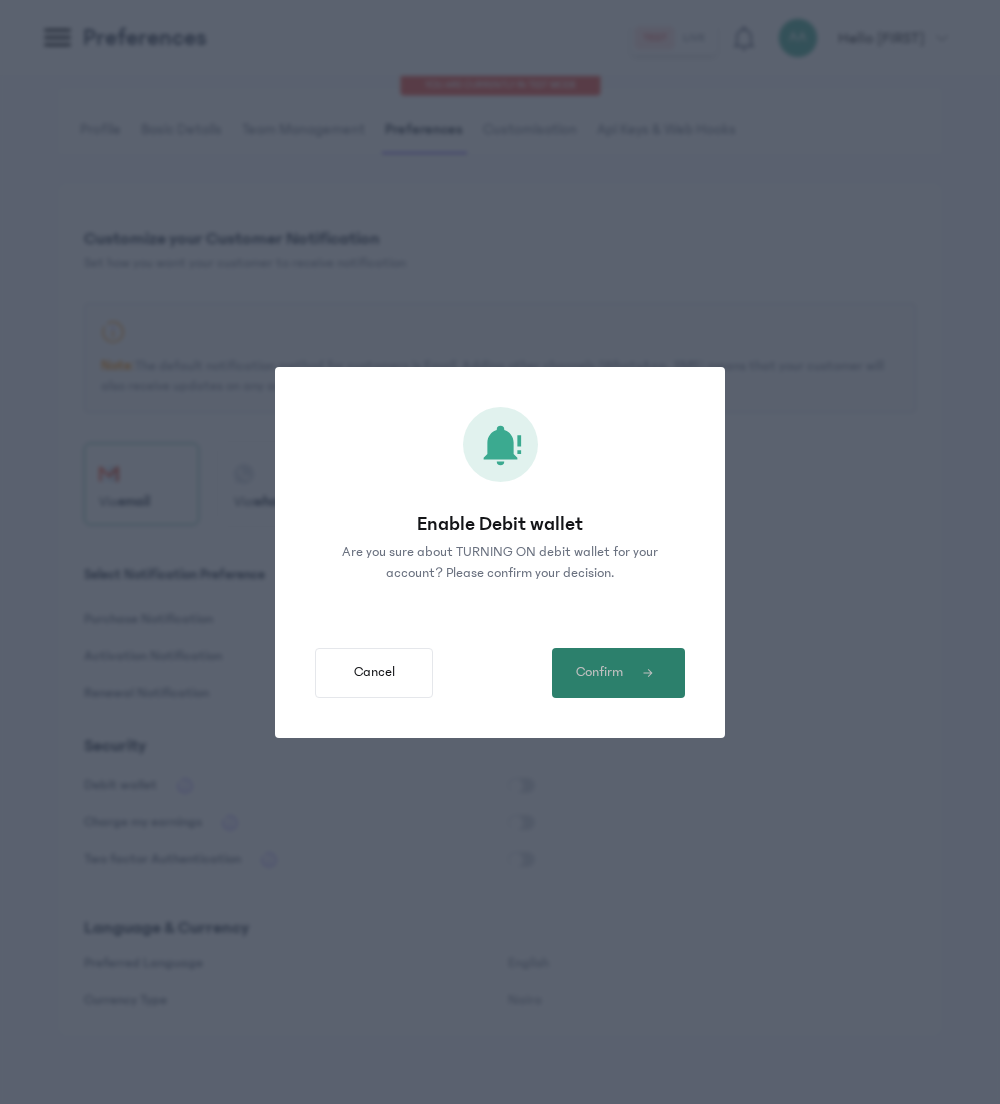 click at bounding box center [646, 673] 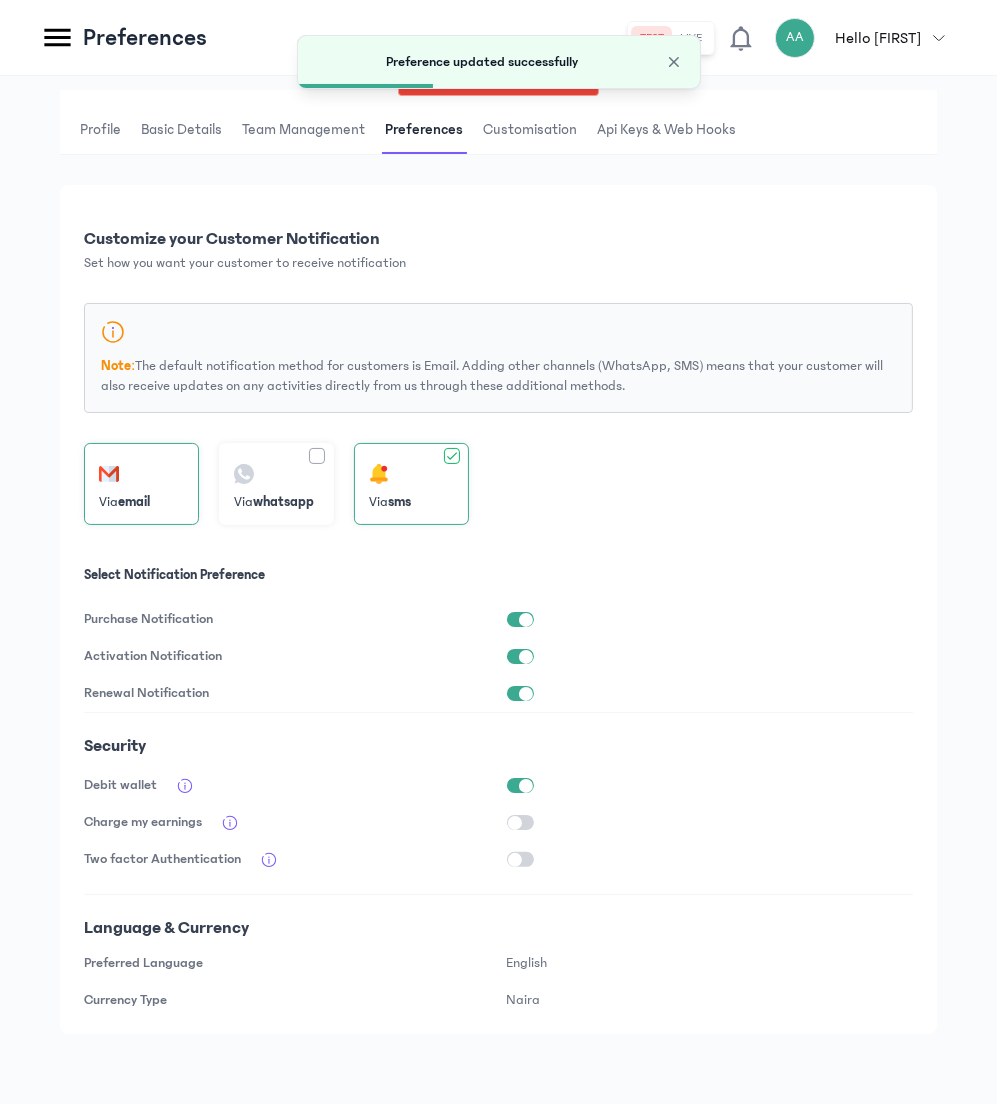 scroll, scrollTop: 0, scrollLeft: 0, axis: both 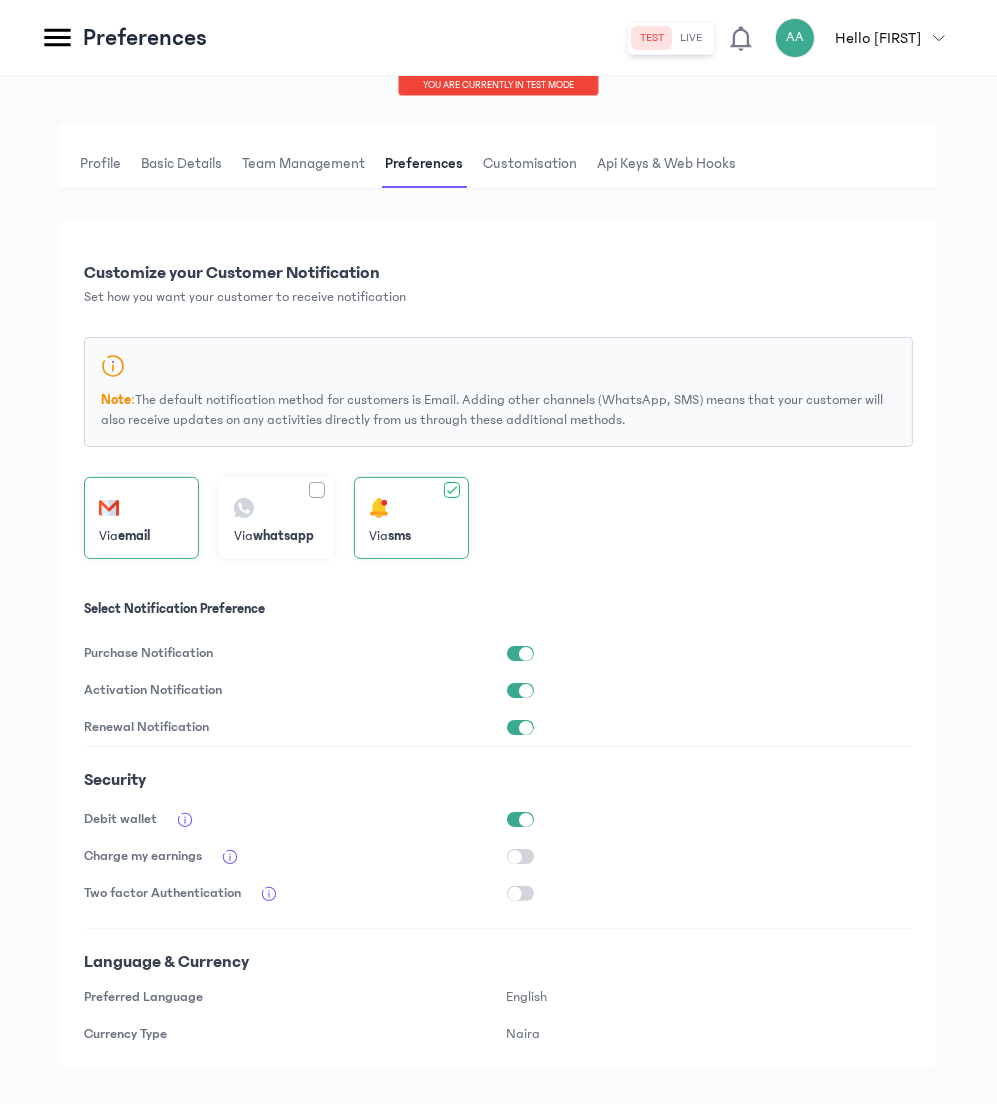 click on "Customisation" at bounding box center (530, 164) 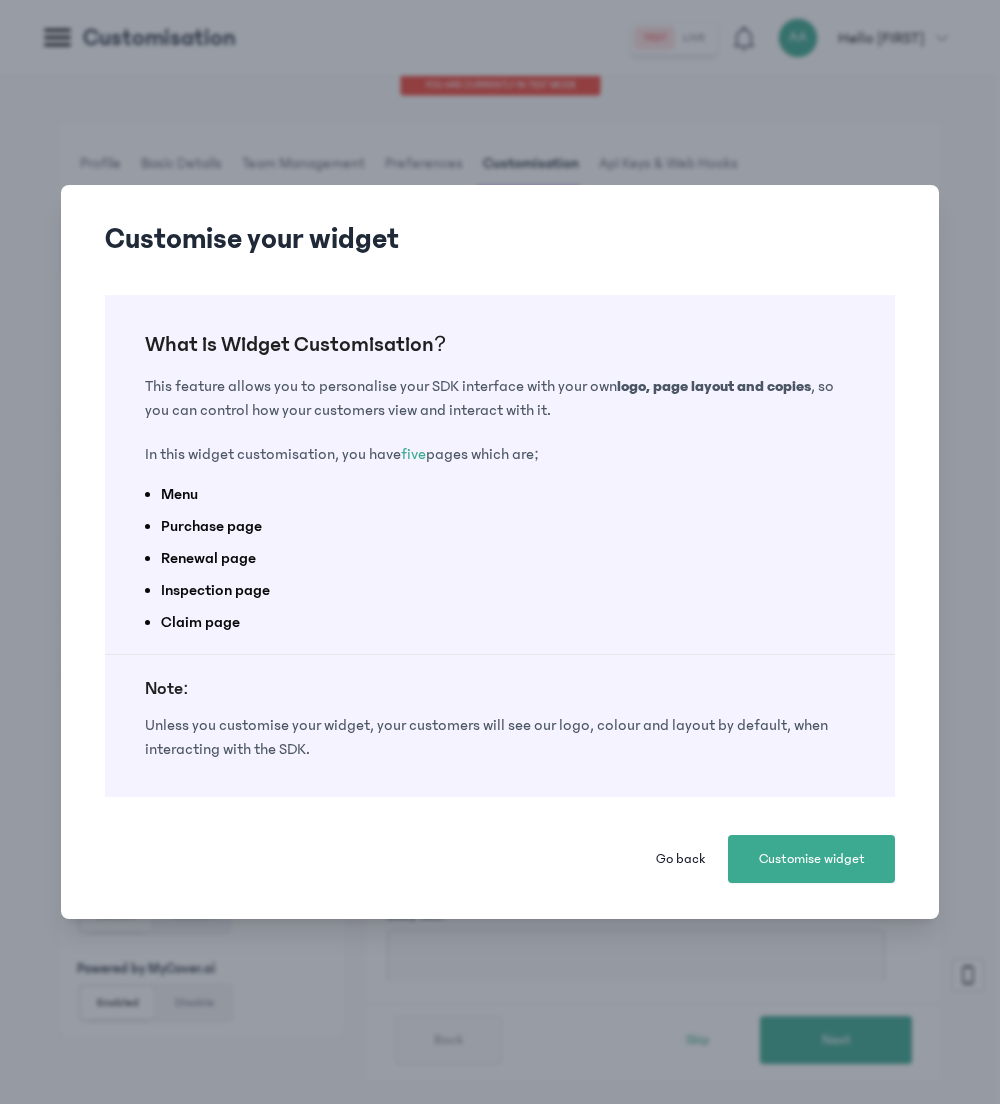 click on "Go back" 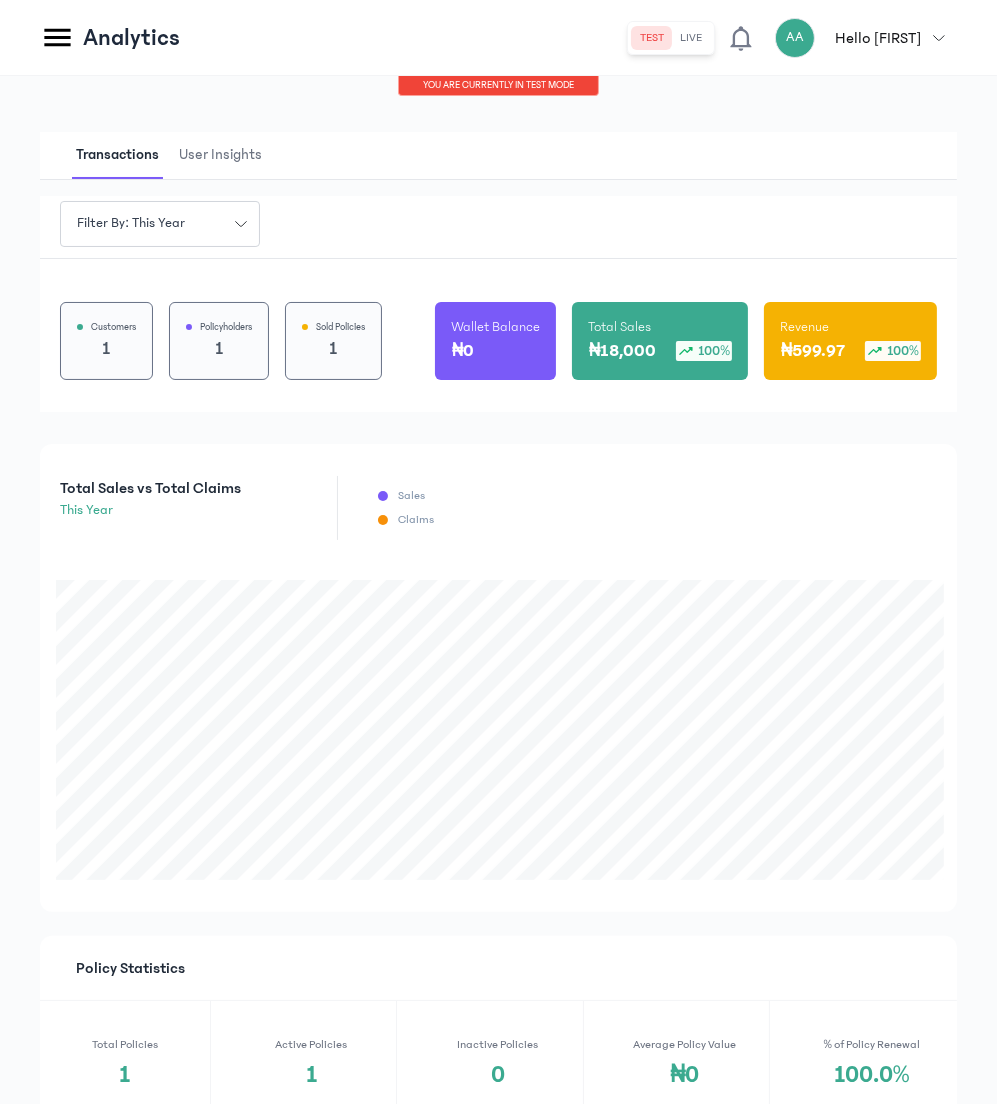 click 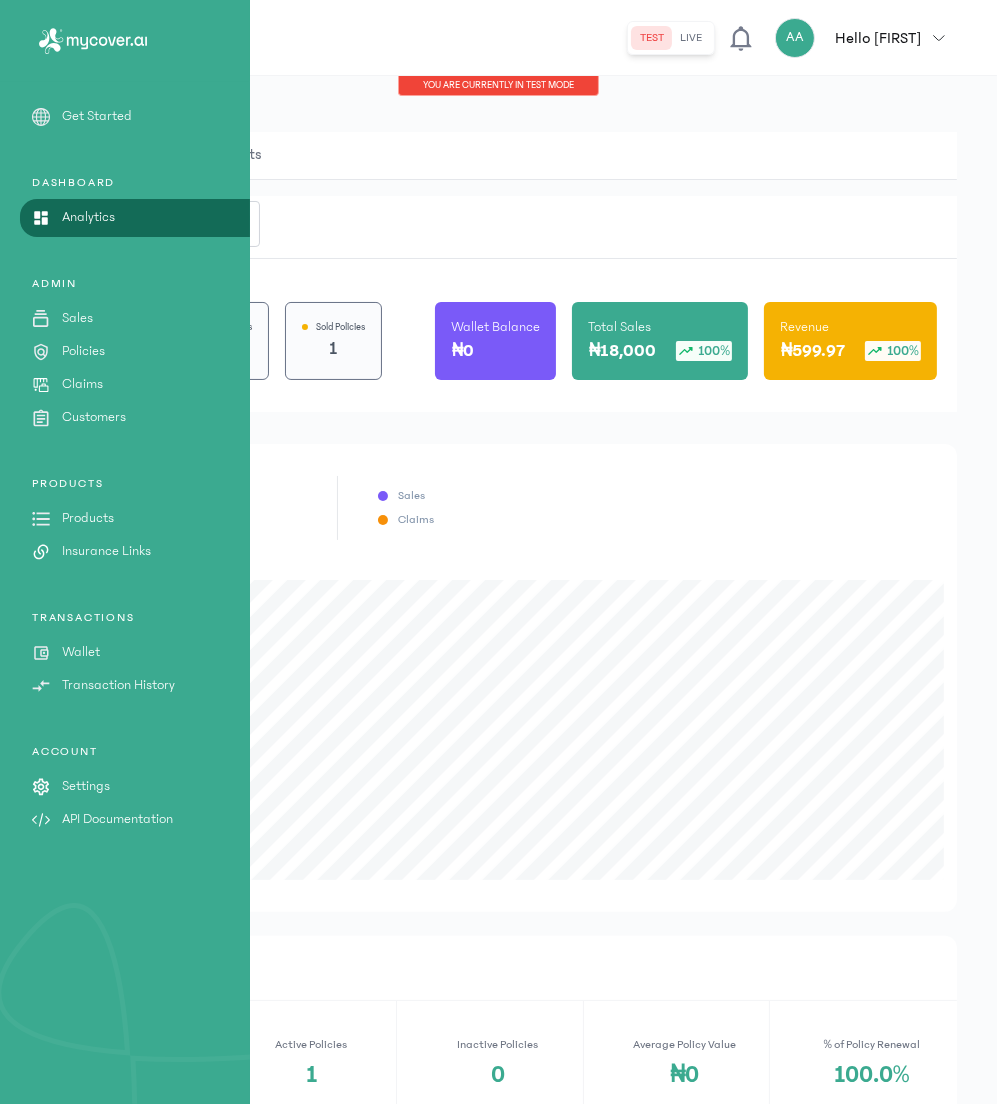 click on "Settings" at bounding box center (86, 786) 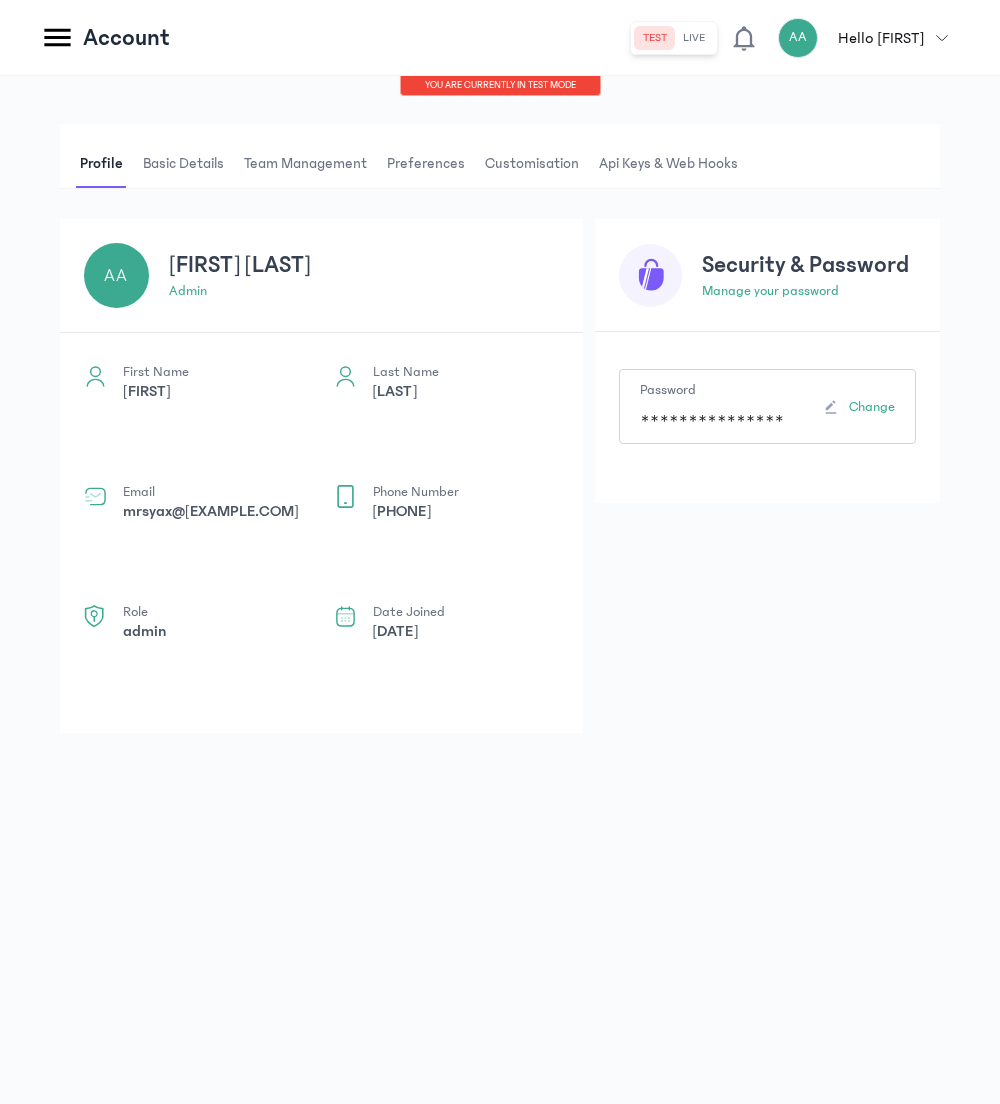 click on "Preferences" at bounding box center [426, 164] 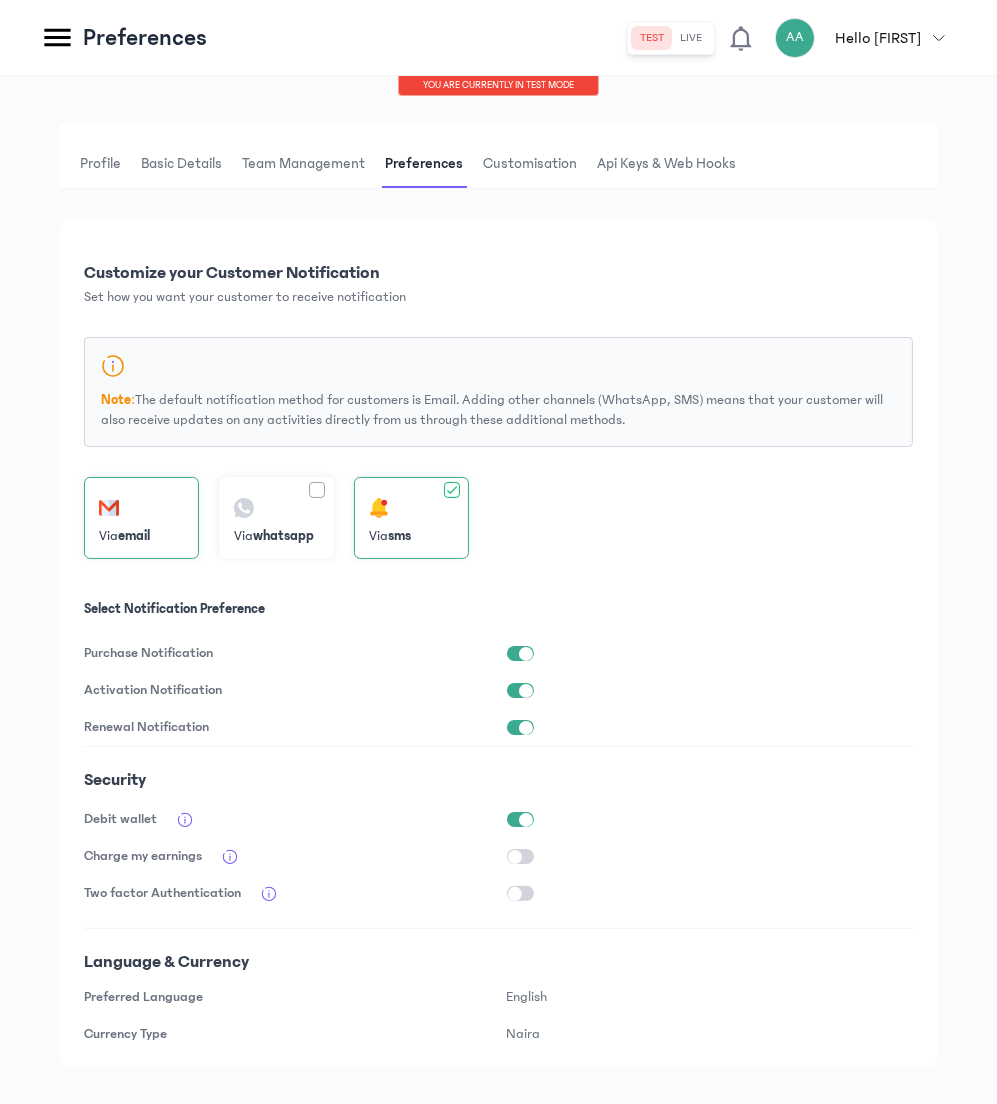 scroll, scrollTop: 34, scrollLeft: 0, axis: vertical 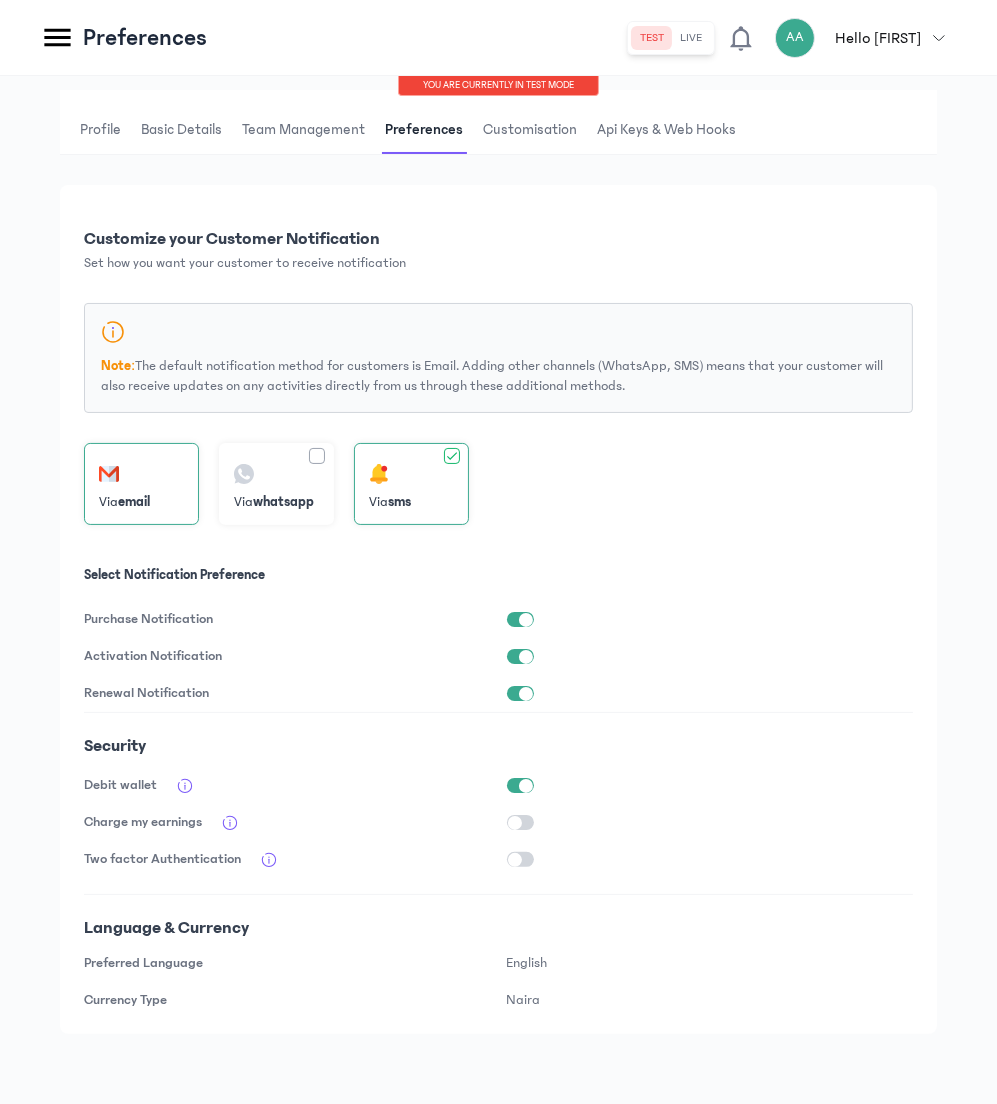 click on "Via  email" 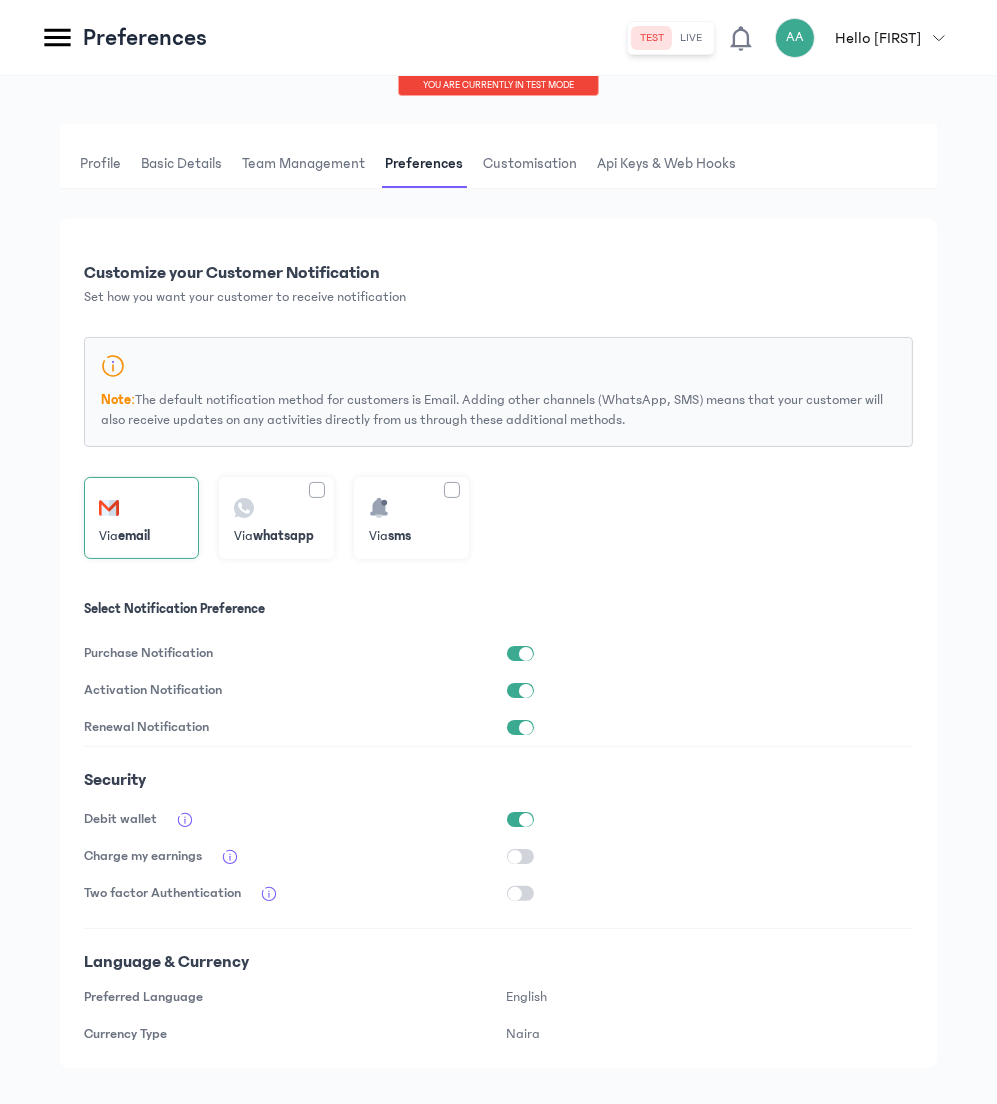 scroll, scrollTop: 0, scrollLeft: 0, axis: both 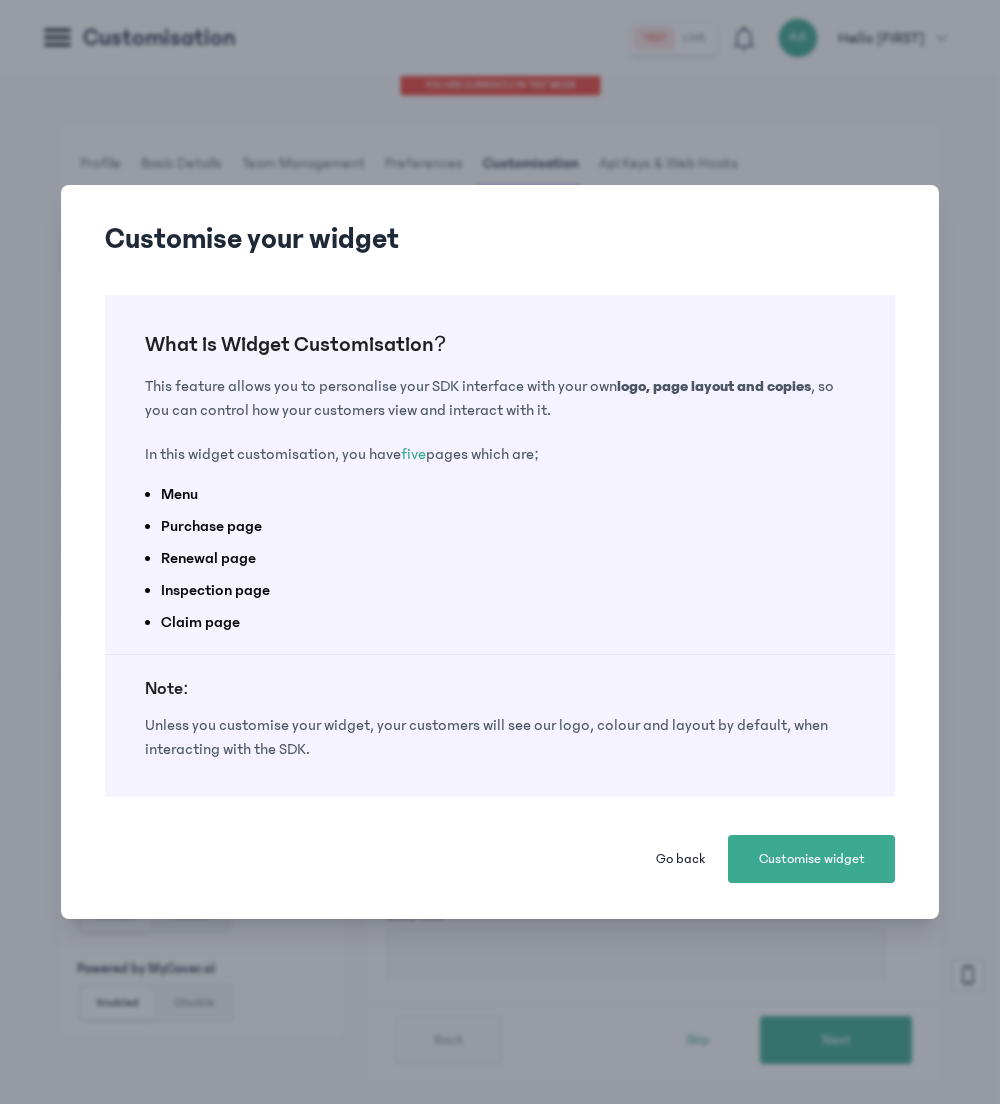 click on "Go back" 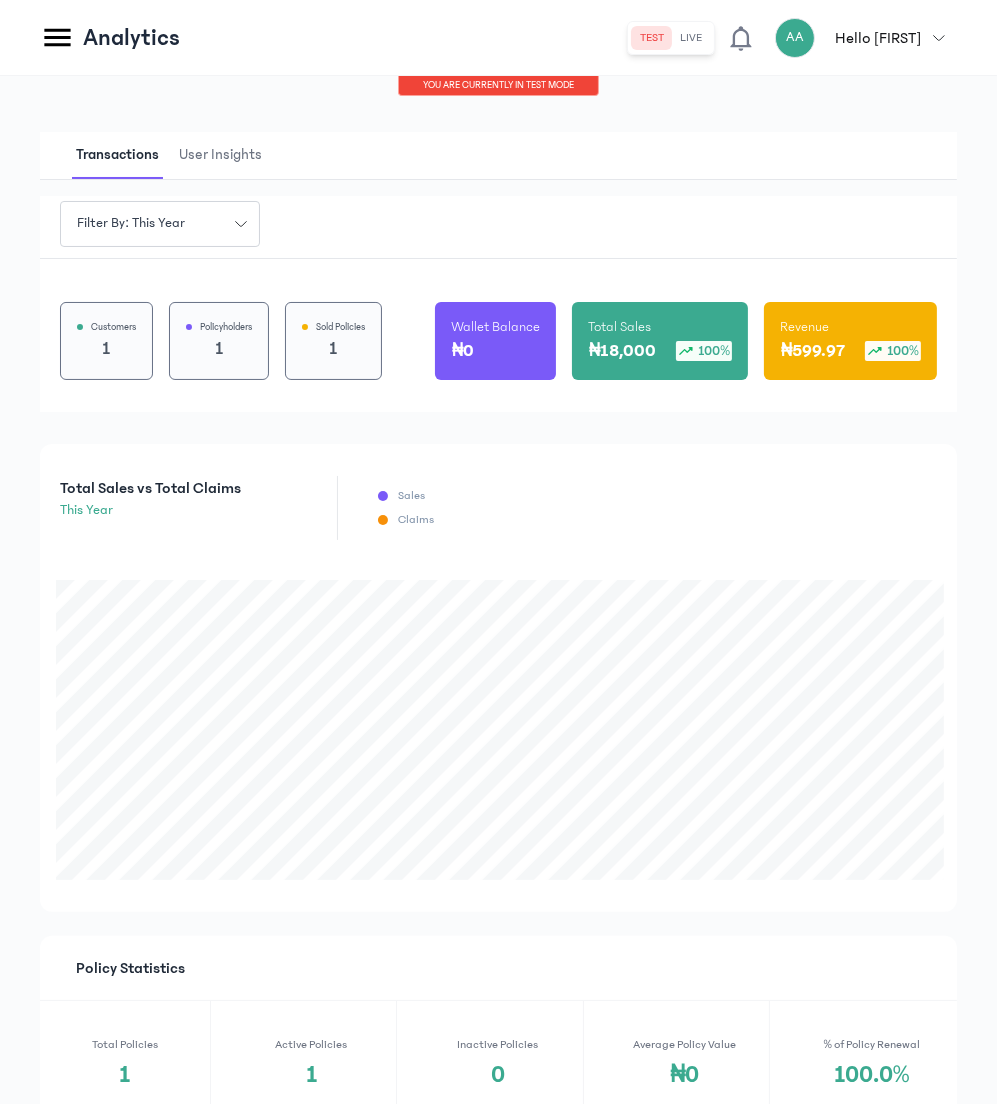 click 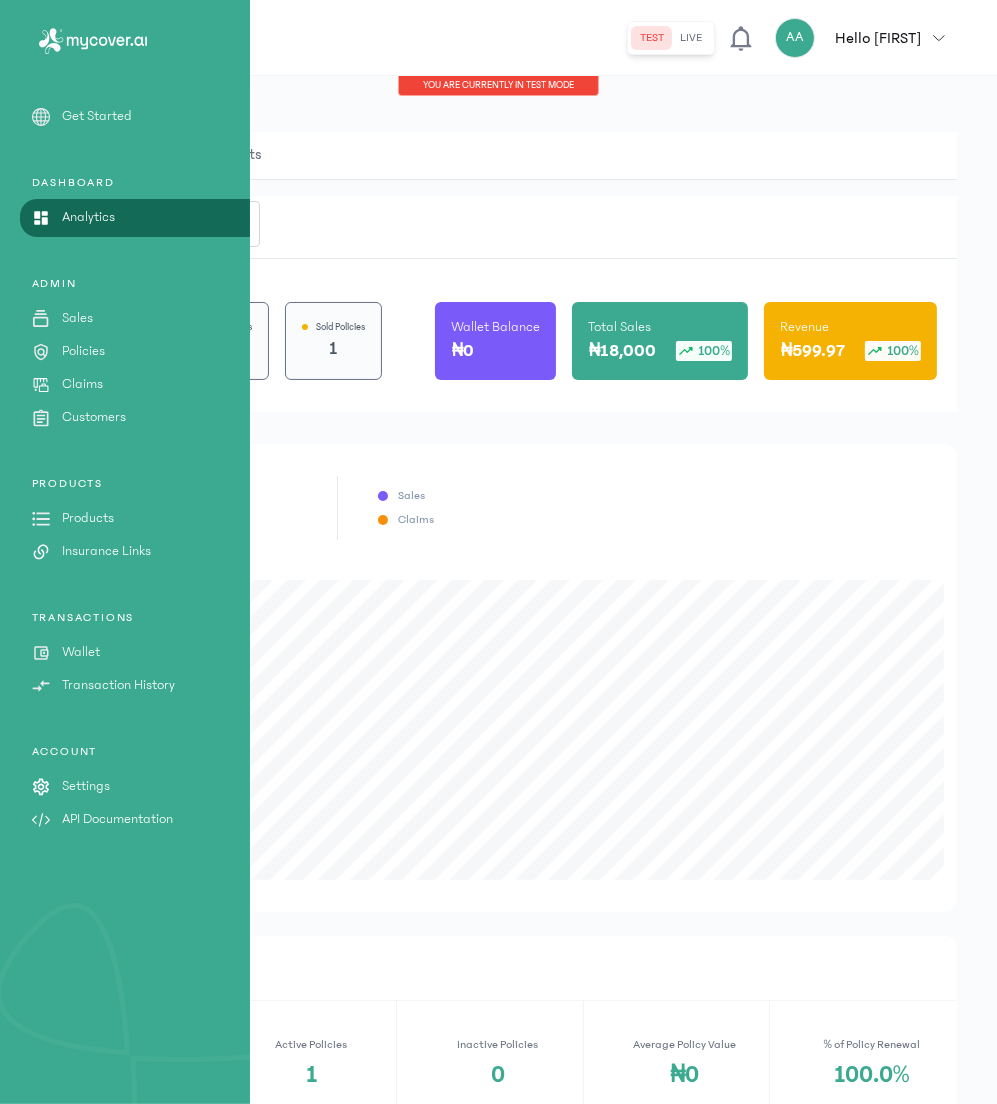click 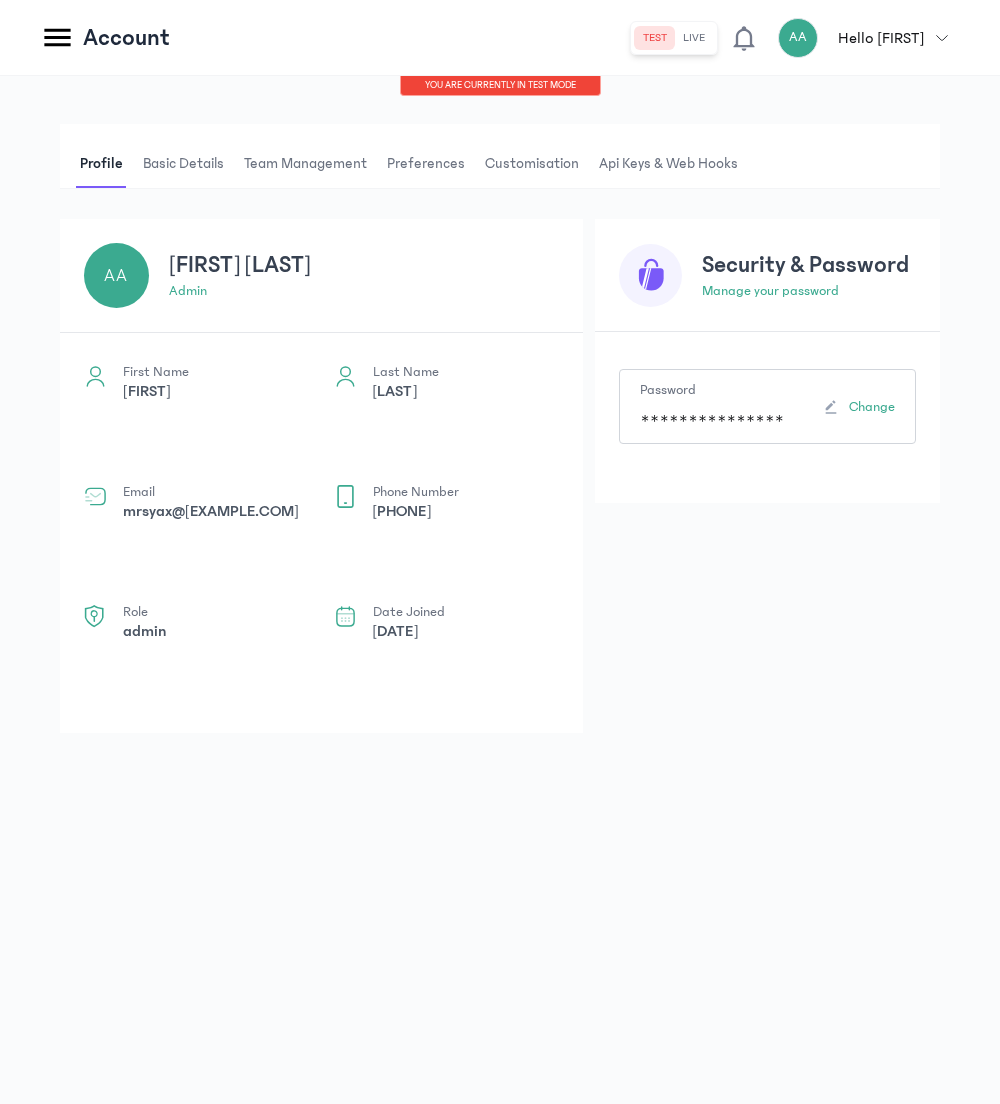 click on "Preferences" at bounding box center (426, 164) 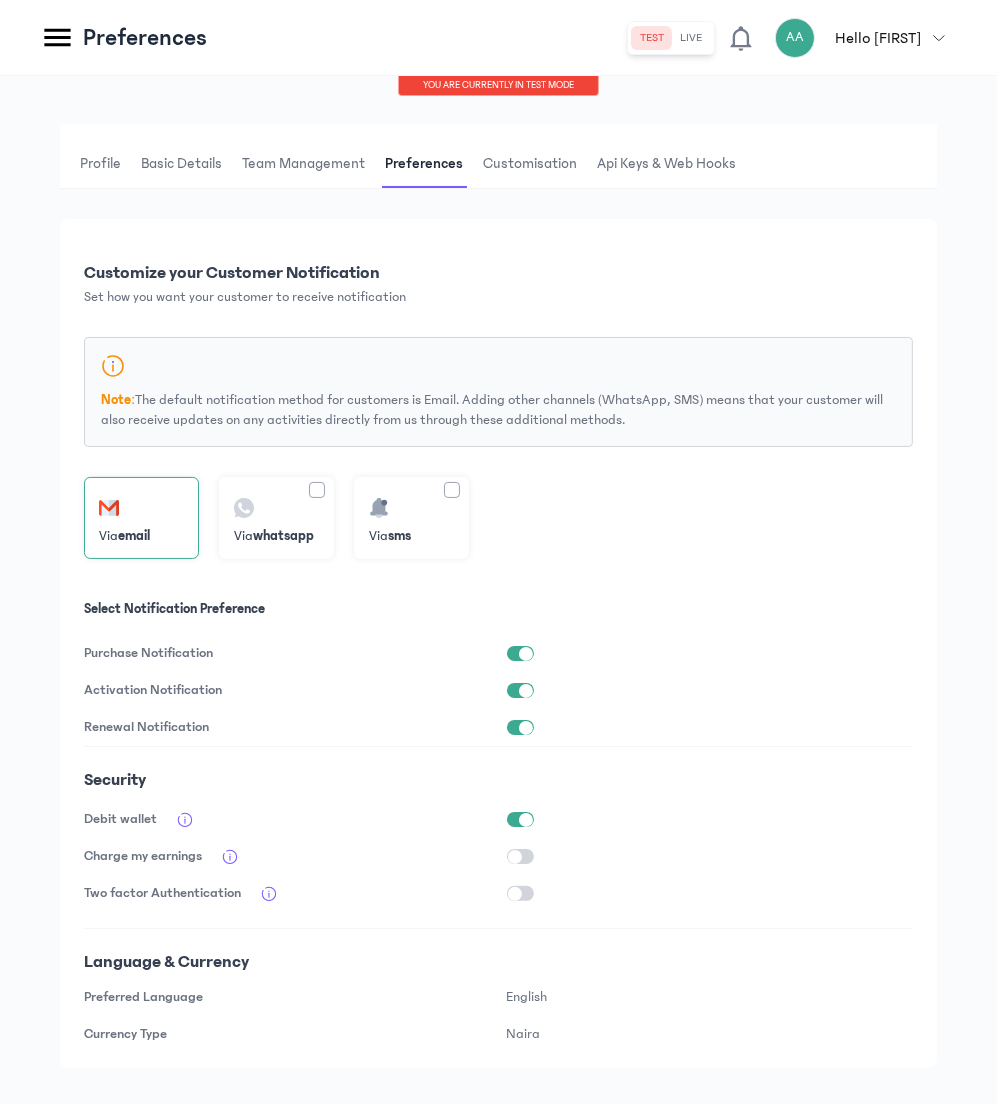 scroll, scrollTop: 34, scrollLeft: 0, axis: vertical 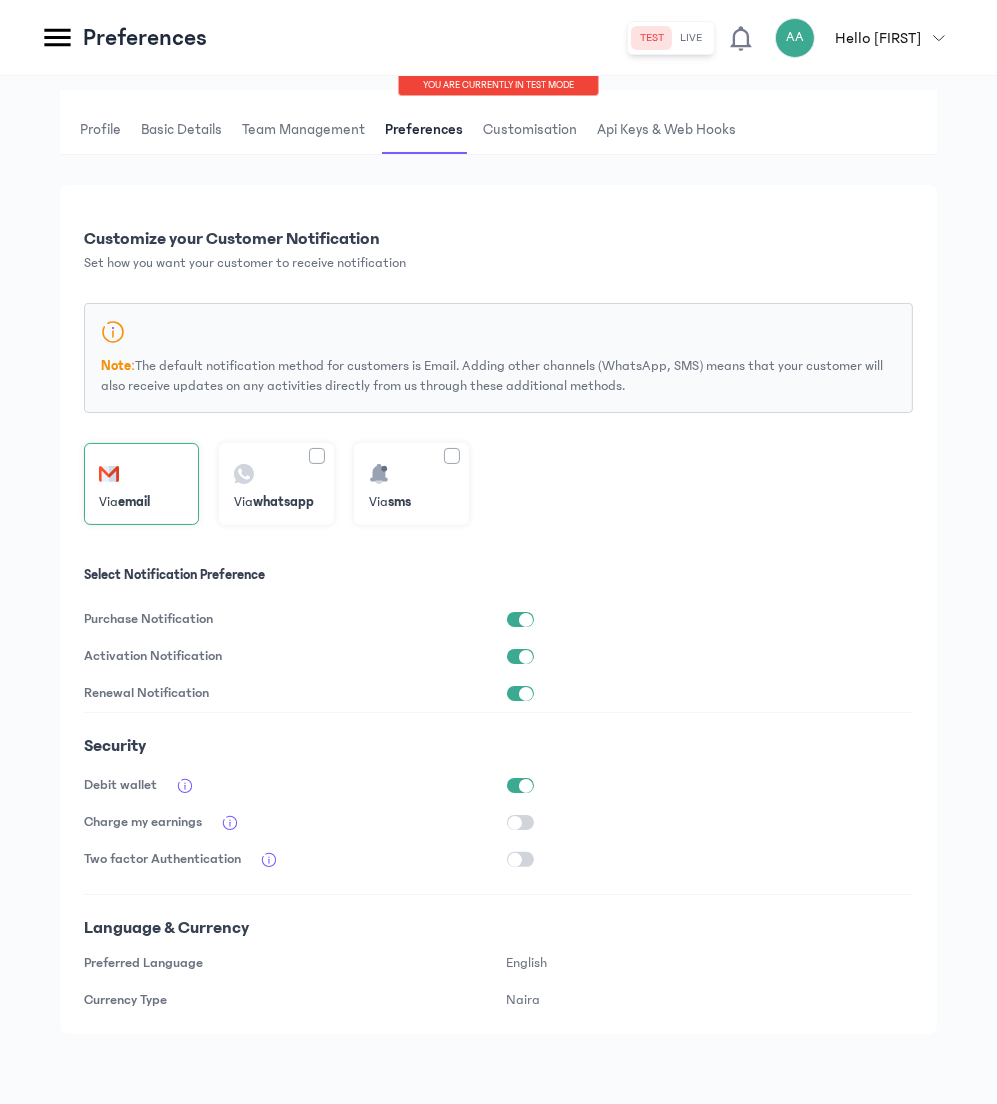 click on "Customisation" at bounding box center (530, 130) 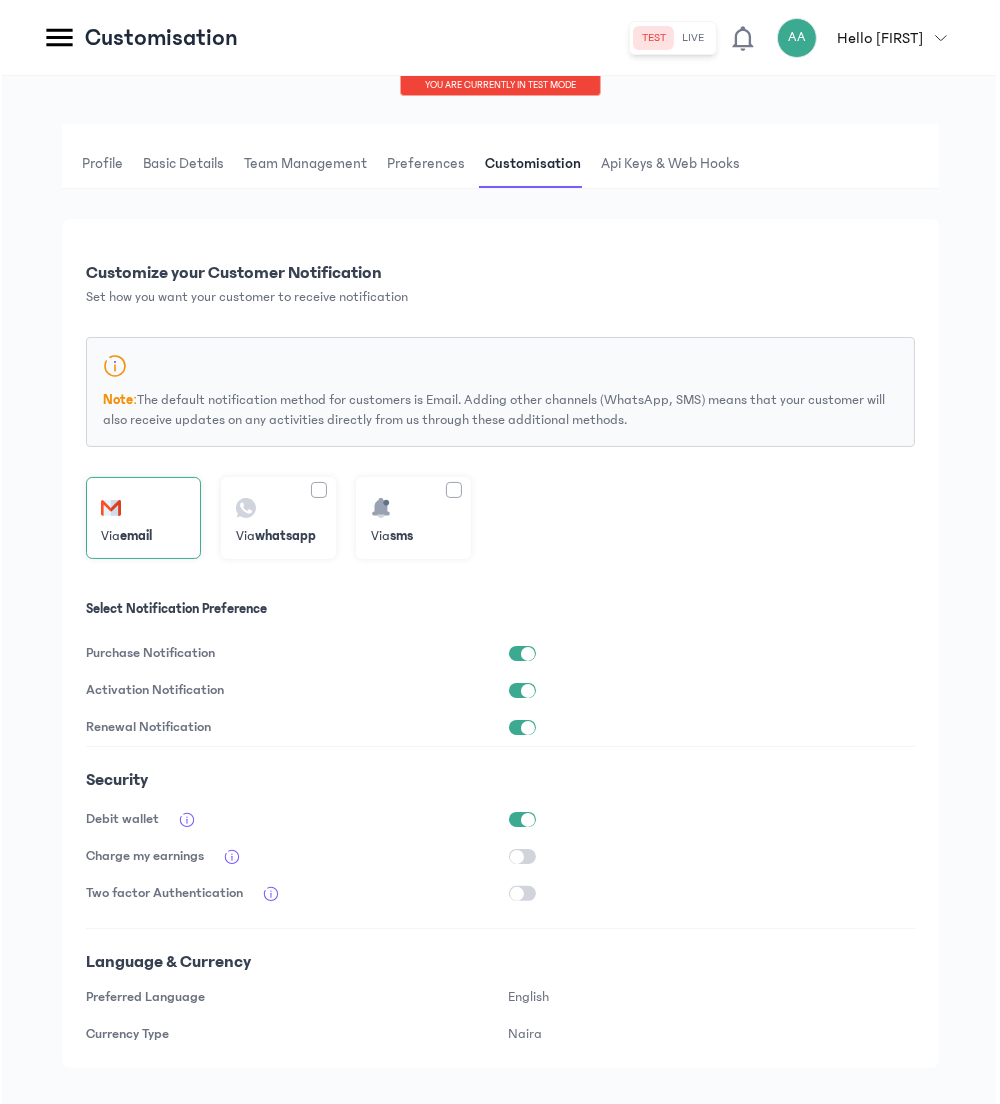 scroll, scrollTop: 0, scrollLeft: 0, axis: both 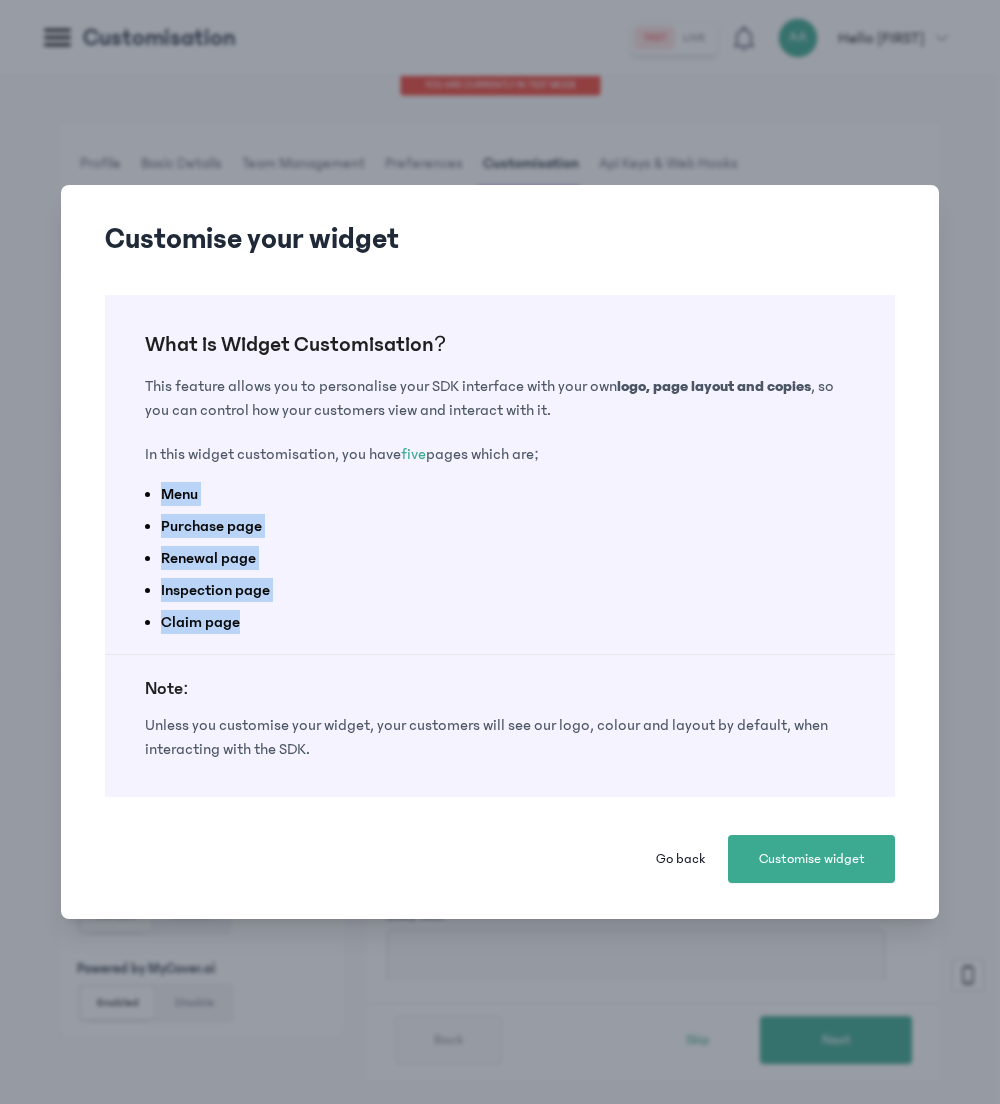 drag, startPoint x: 158, startPoint y: 490, endPoint x: 280, endPoint y: 630, distance: 185.69868 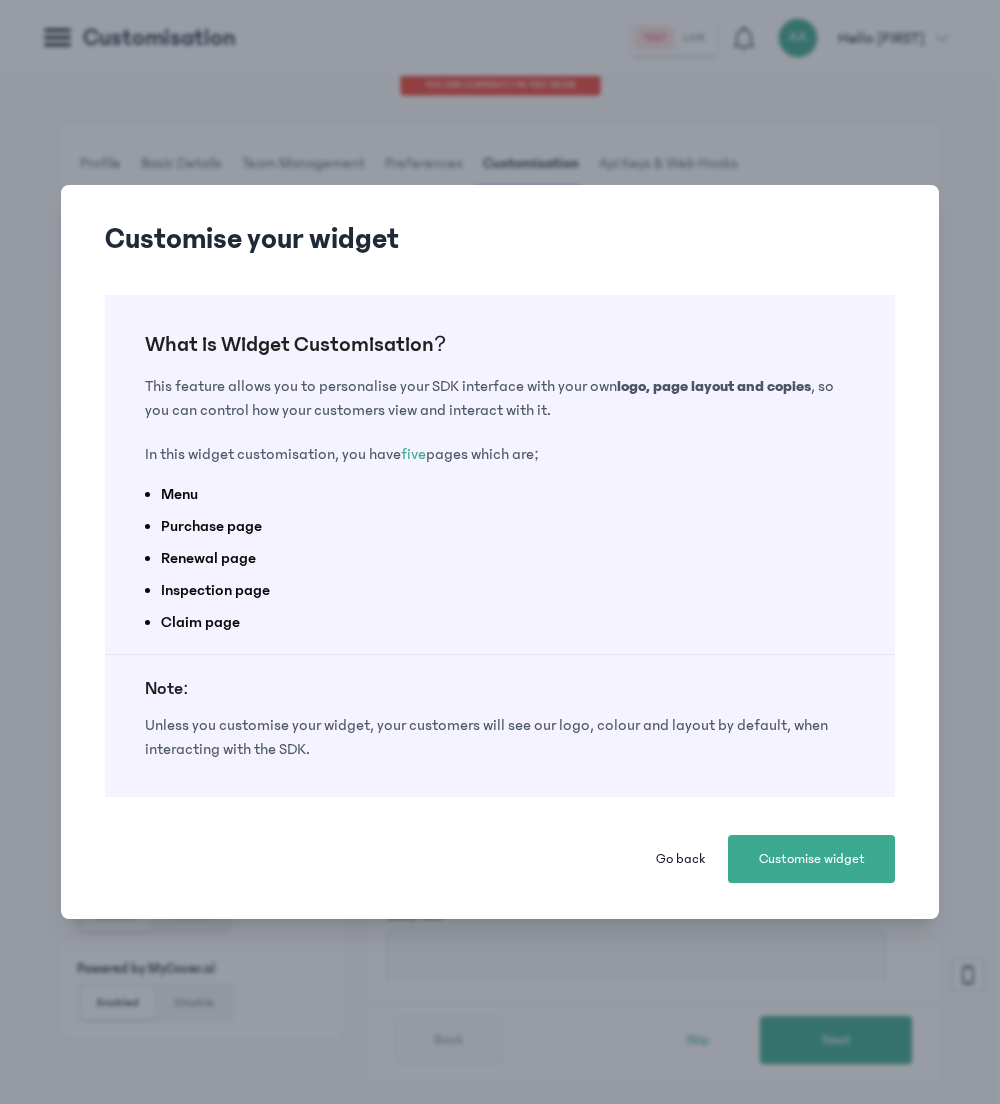click on "Customise your widget   What is Widget Customisation?   This feature allows you to personalise your SDK interface with your own  logo, page layout and copies , so you can control how your customers view and interact with it.   In this widget customisation, you have  five  pages which are;  Menu Purchase page Renewal page Inspection page Claim page Note:  Unless you customise your widget, your customers will see our logo, colour and layout by default, when interacting with the SDK.  Go back Customise widget" at bounding box center [500, 552] 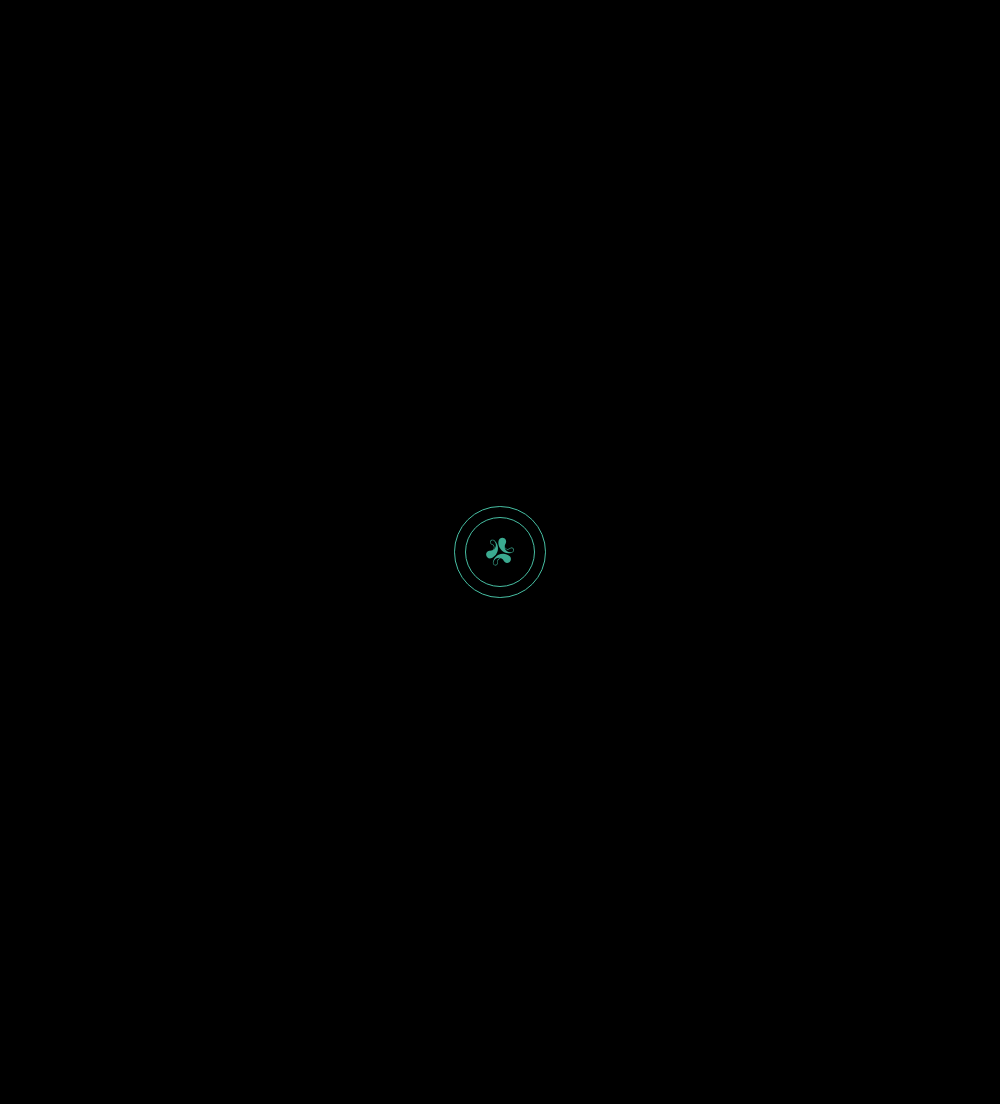 scroll, scrollTop: 0, scrollLeft: 0, axis: both 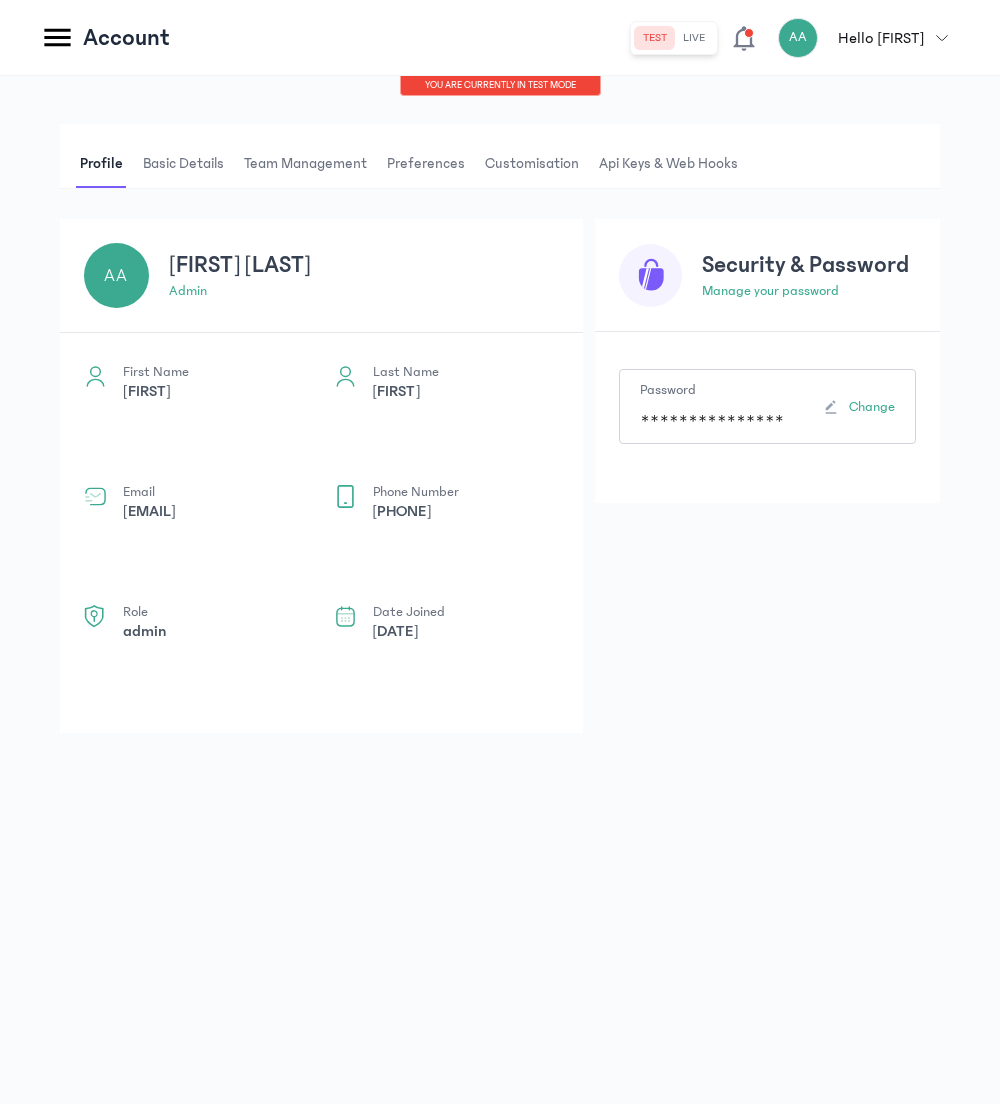 click on "Customisation" at bounding box center [532, 164] 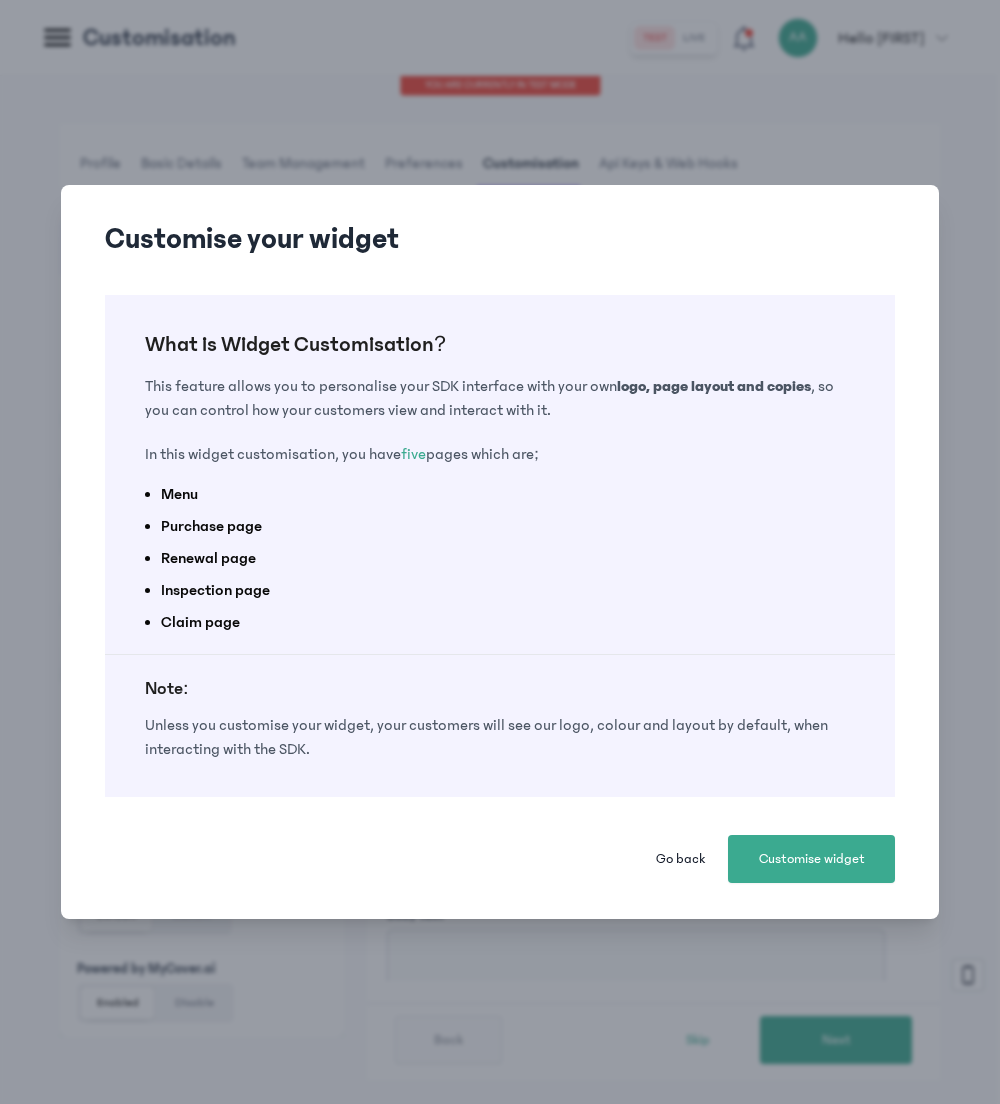 click on "Customise your widget   What is Widget Customisation?   This feature allows you to personalise your SDK interface with your own  logo, page layout and copies , so you can control how your customers view and interact with it.   In this widget customisation, you have  five  pages which are;  Menu Purchase page Renewal page Inspection page Claim page Note:  Unless you customise your widget, your customers will see our logo, colour and layout by default, when interacting with the SDK.  Go back Customise widget" at bounding box center (500, 552) 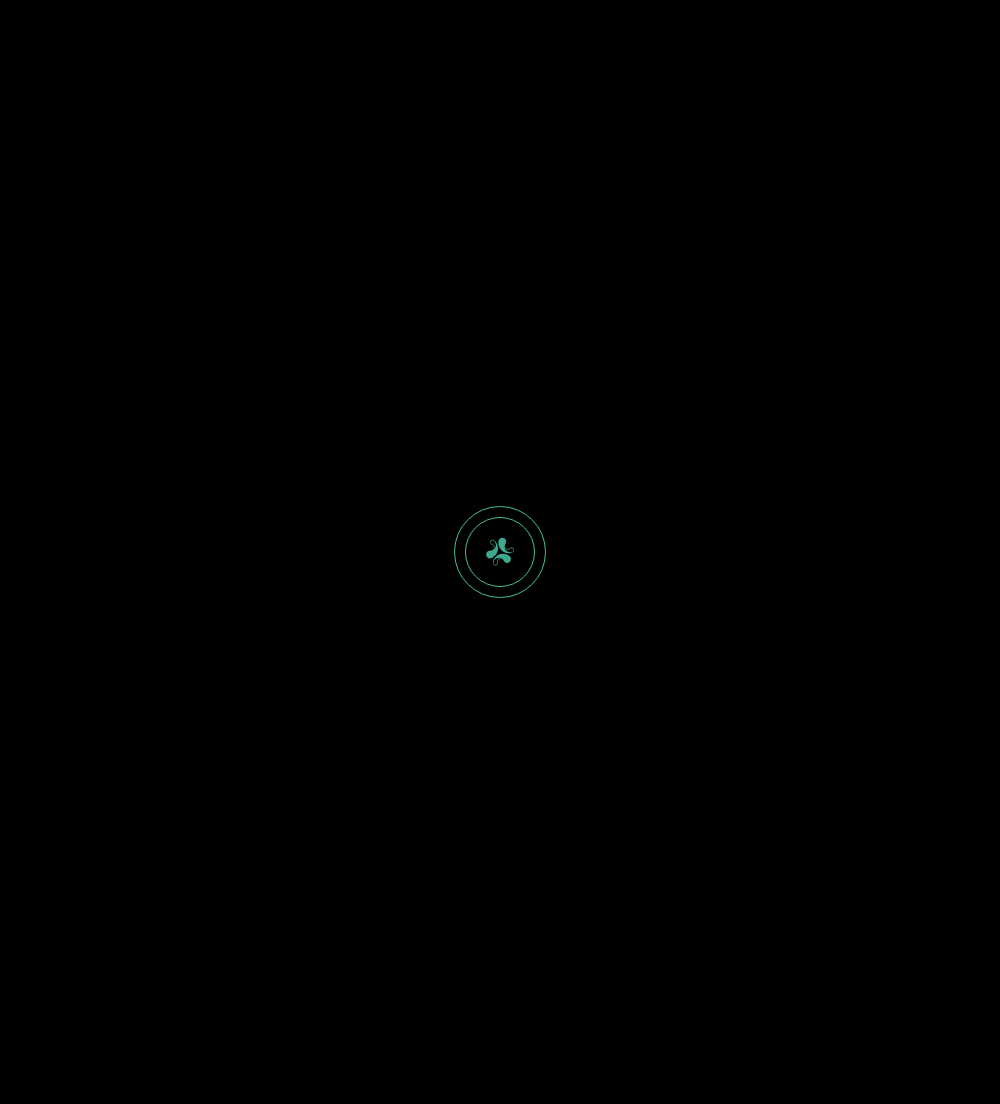 scroll, scrollTop: 0, scrollLeft: 0, axis: both 